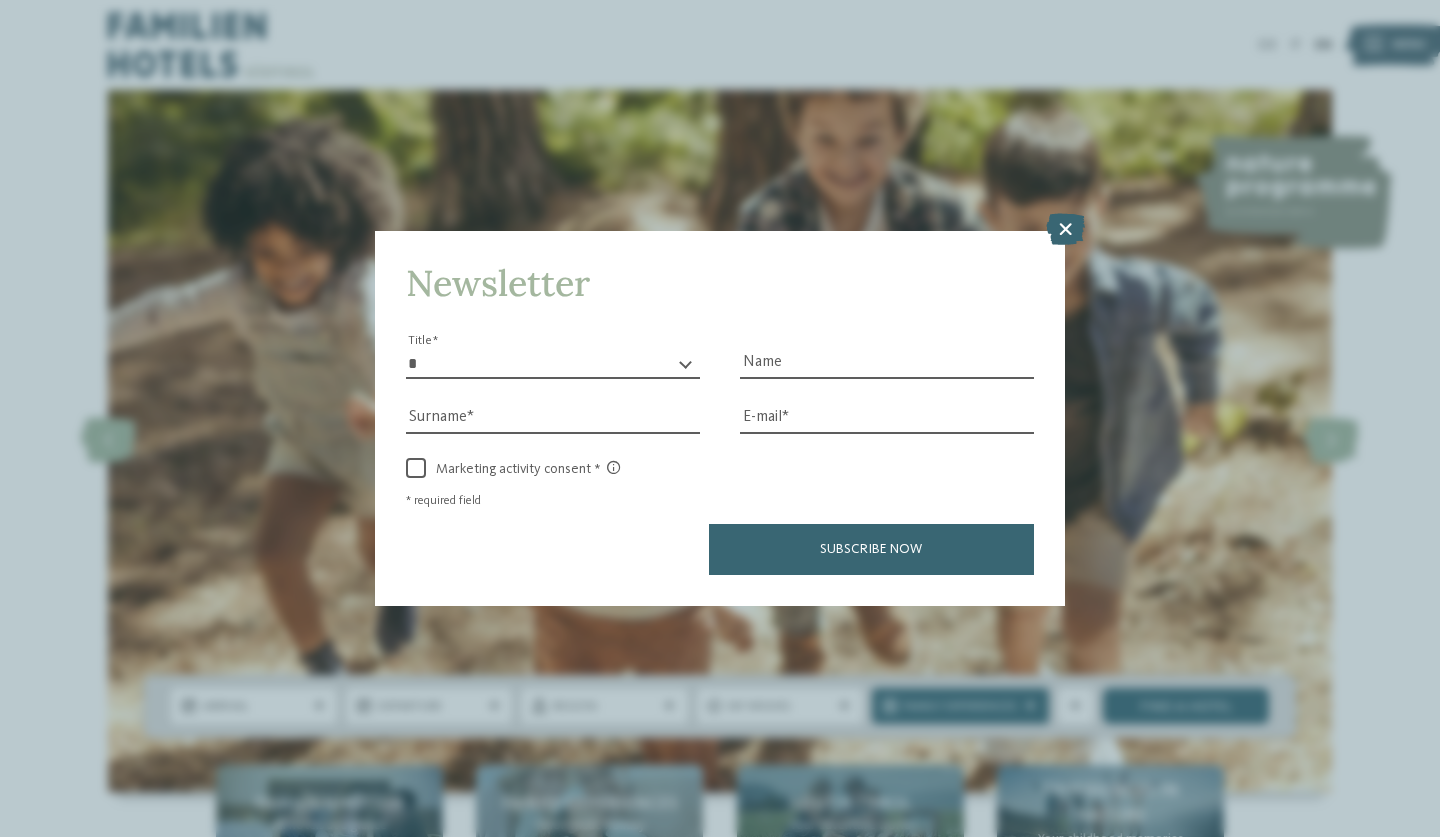 scroll, scrollTop: 0, scrollLeft: 0, axis: both 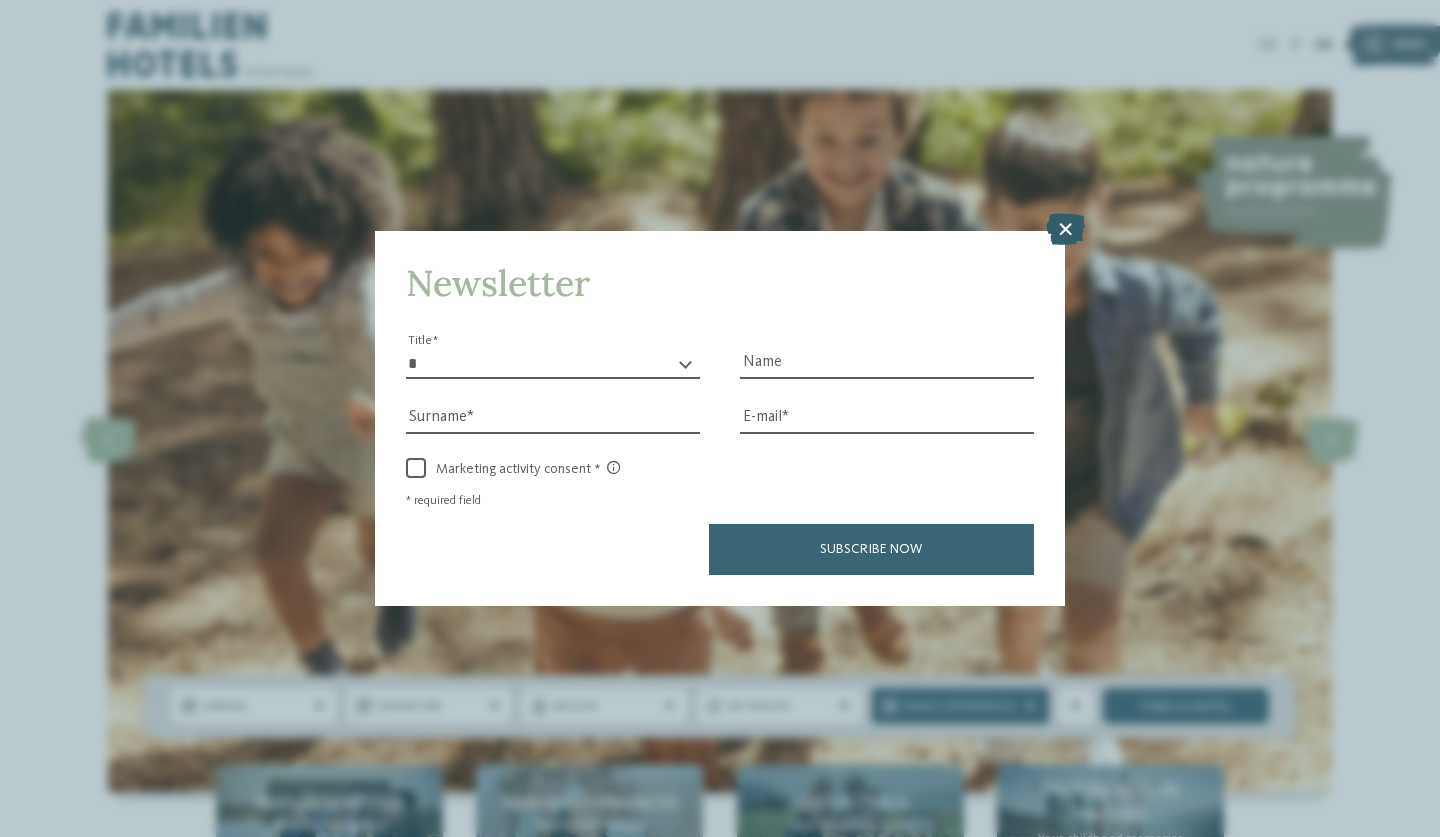 click at bounding box center [1065, 229] 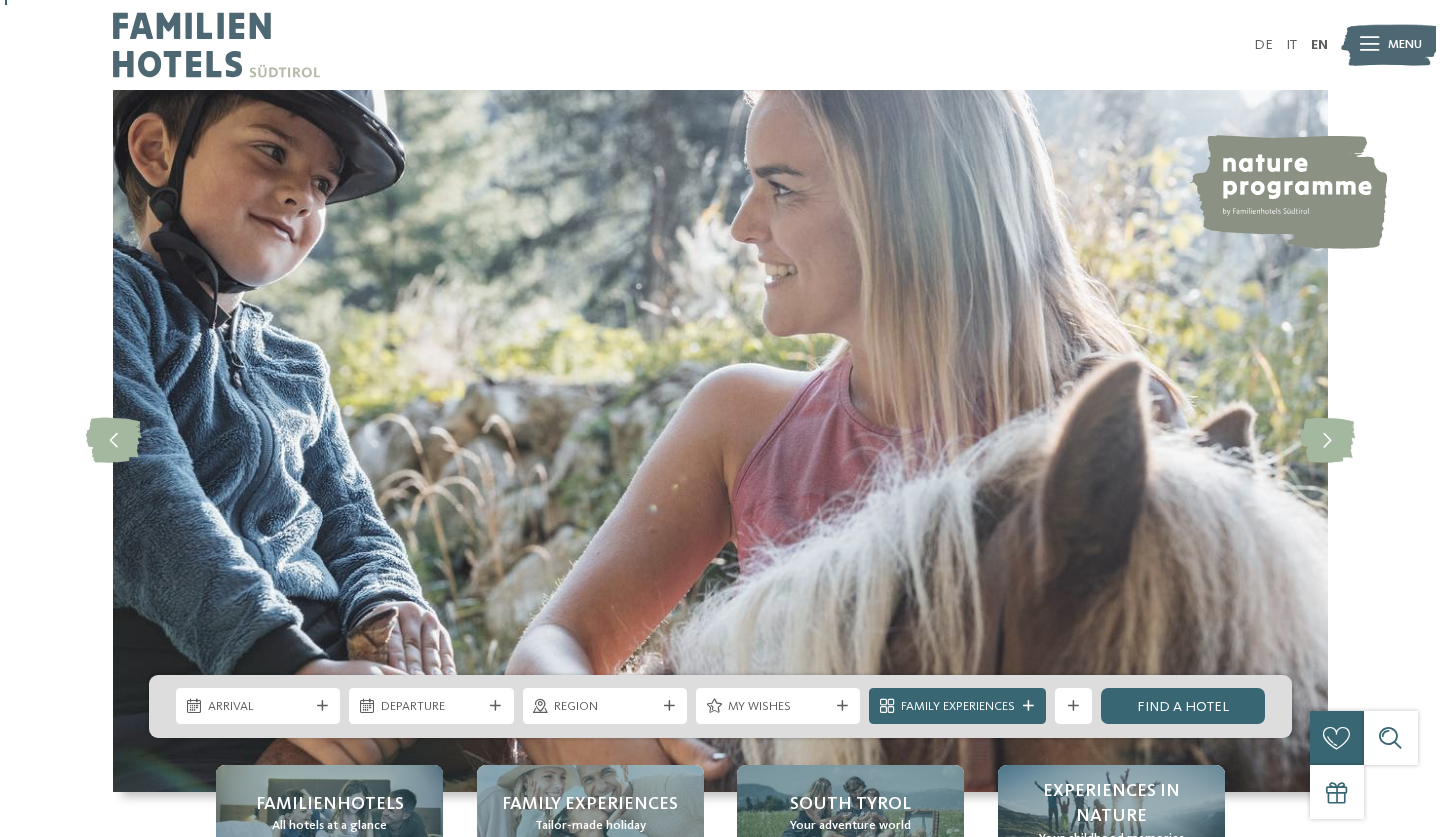 scroll, scrollTop: 0, scrollLeft: 0, axis: both 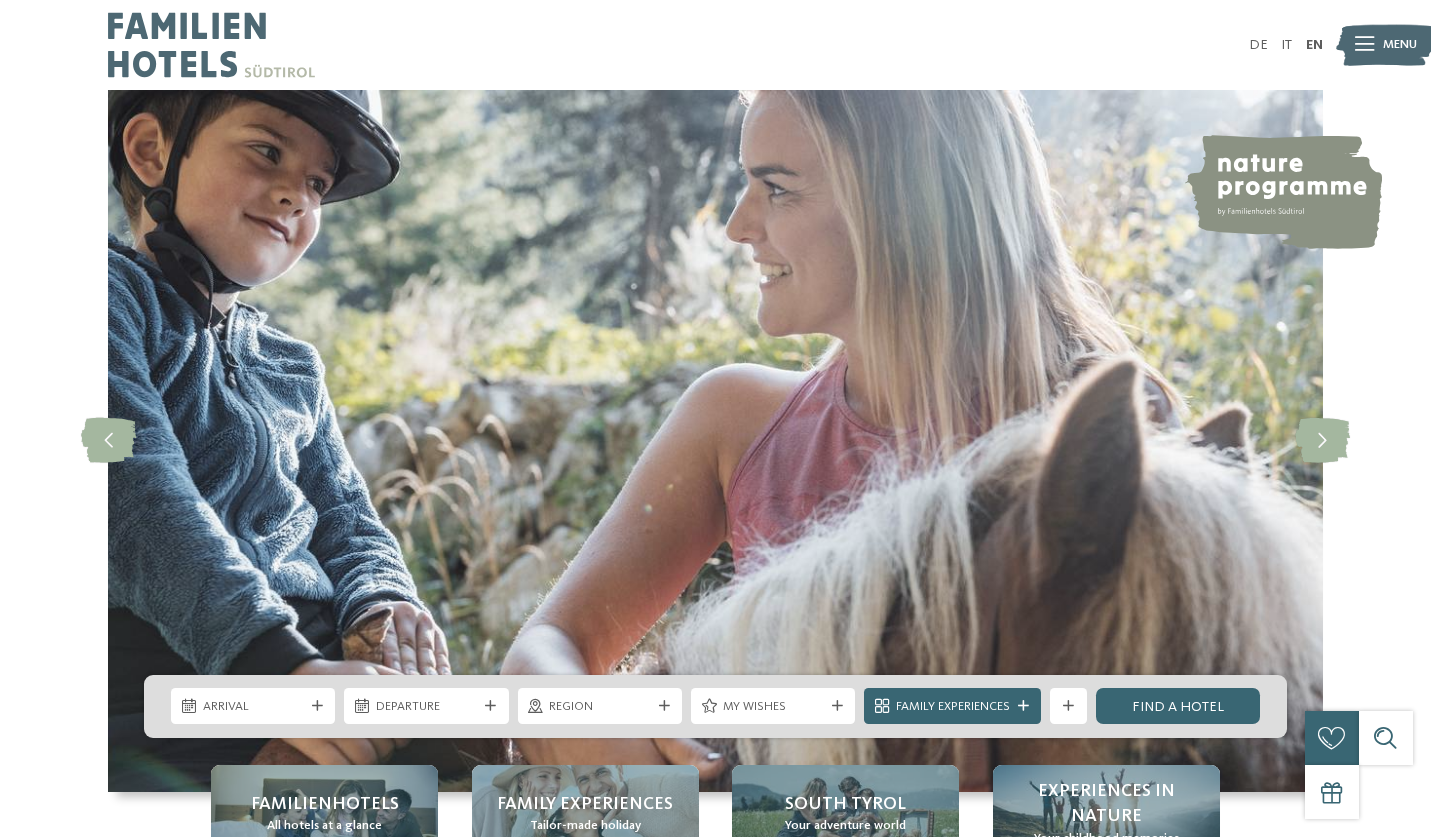 click at bounding box center (1385, 45) 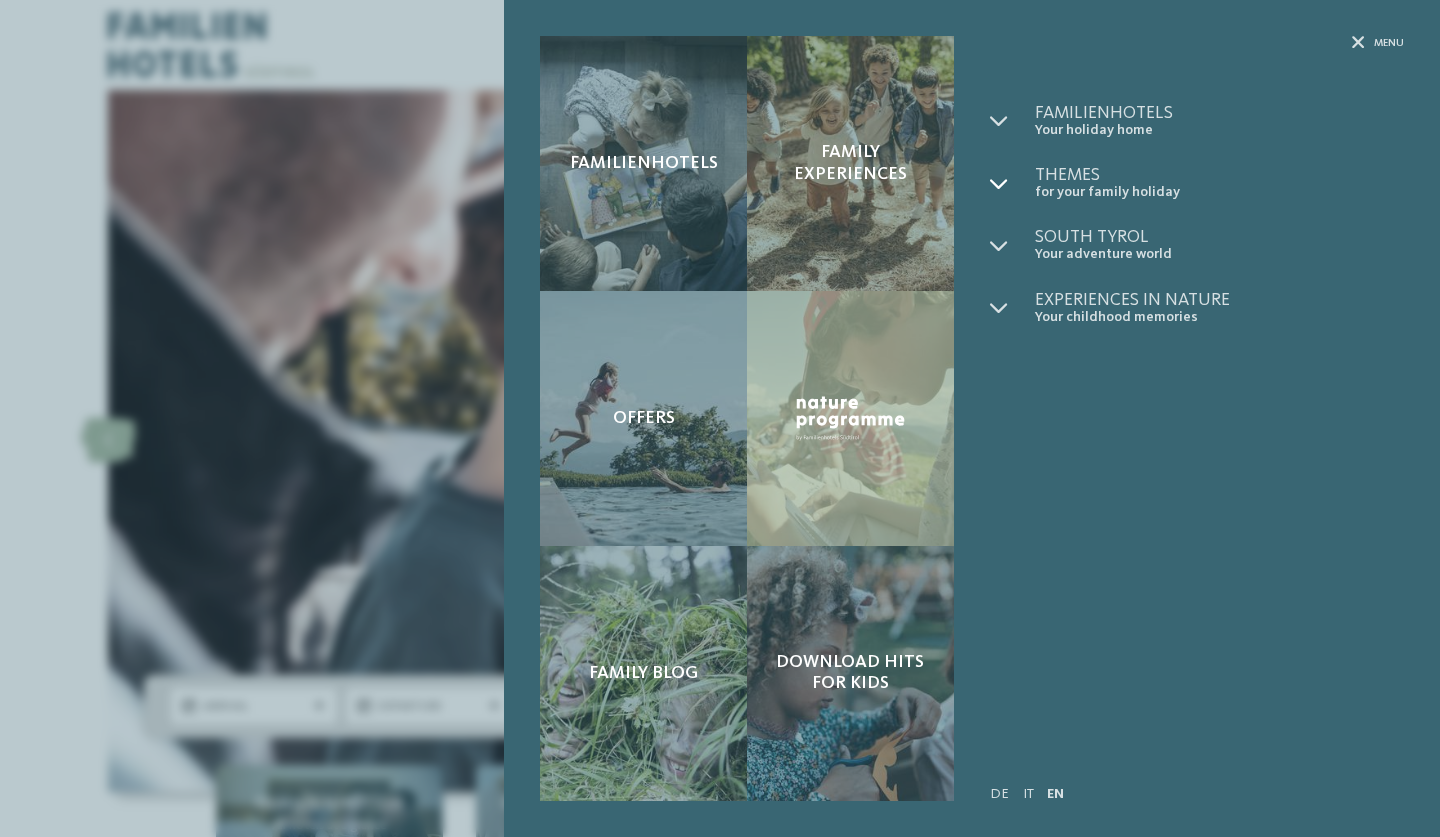 click at bounding box center [999, 184] 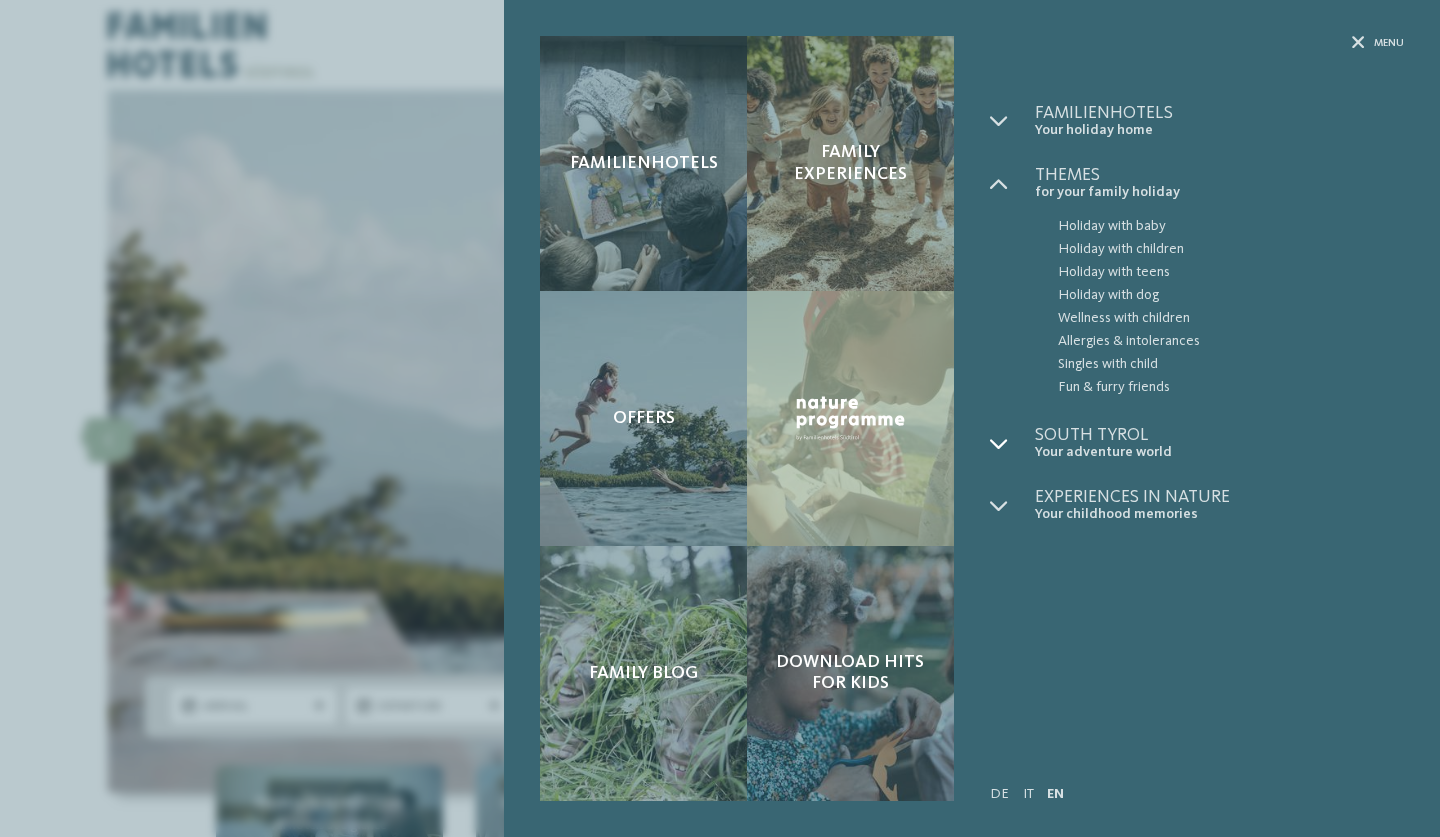 click at bounding box center [999, 444] 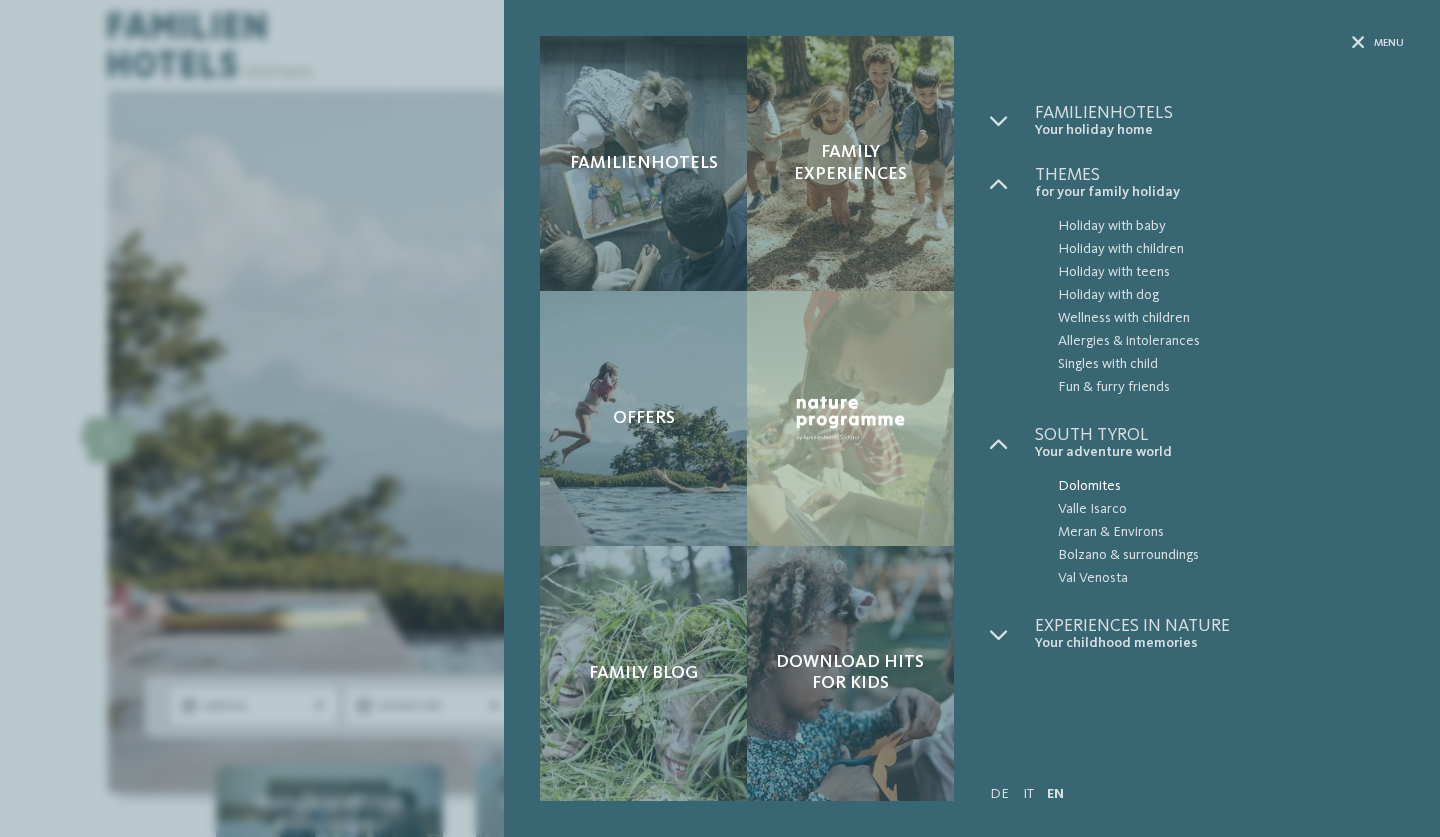 click on "Dolomites" at bounding box center (1231, 486) 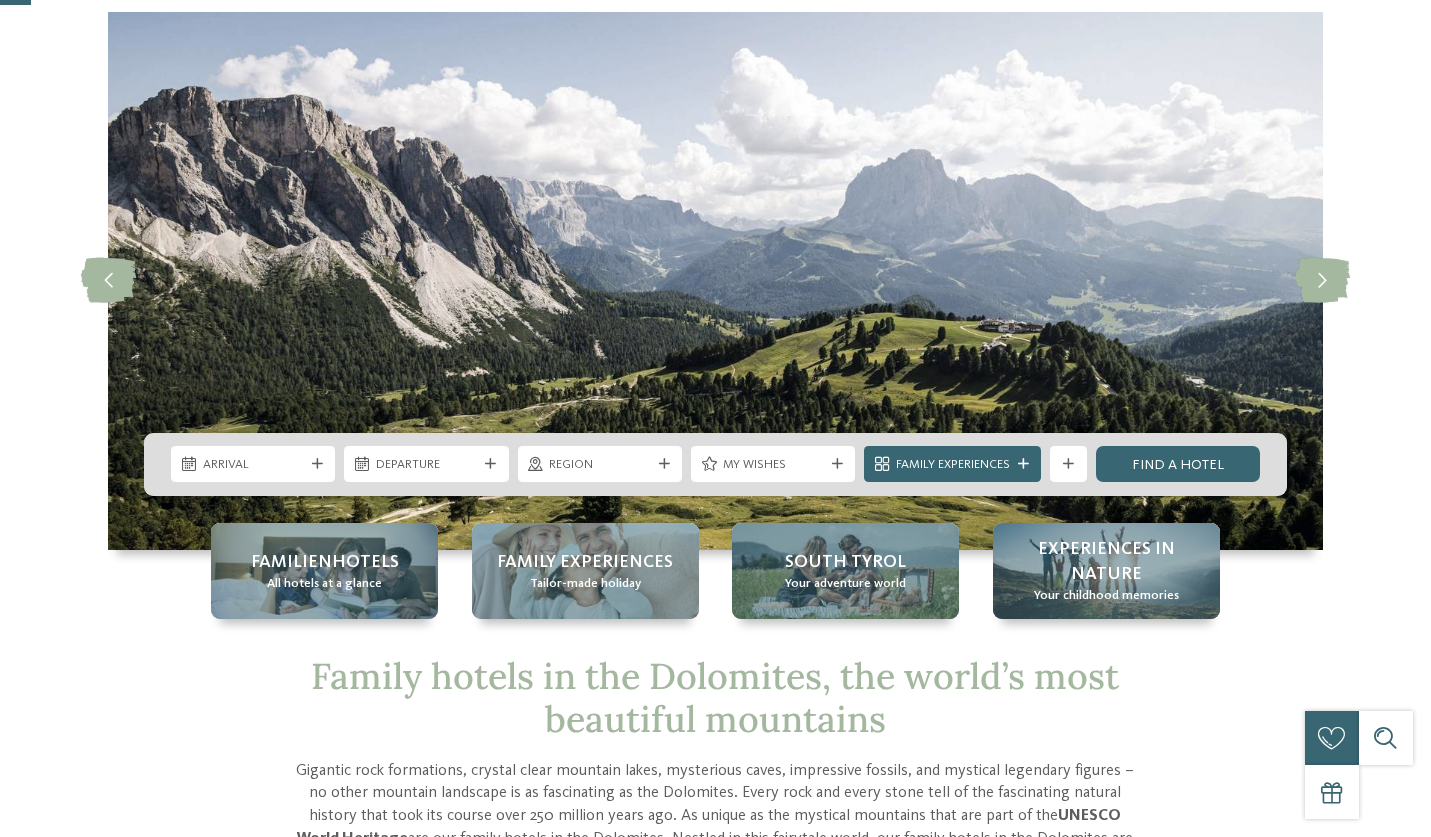 scroll, scrollTop: 79, scrollLeft: 0, axis: vertical 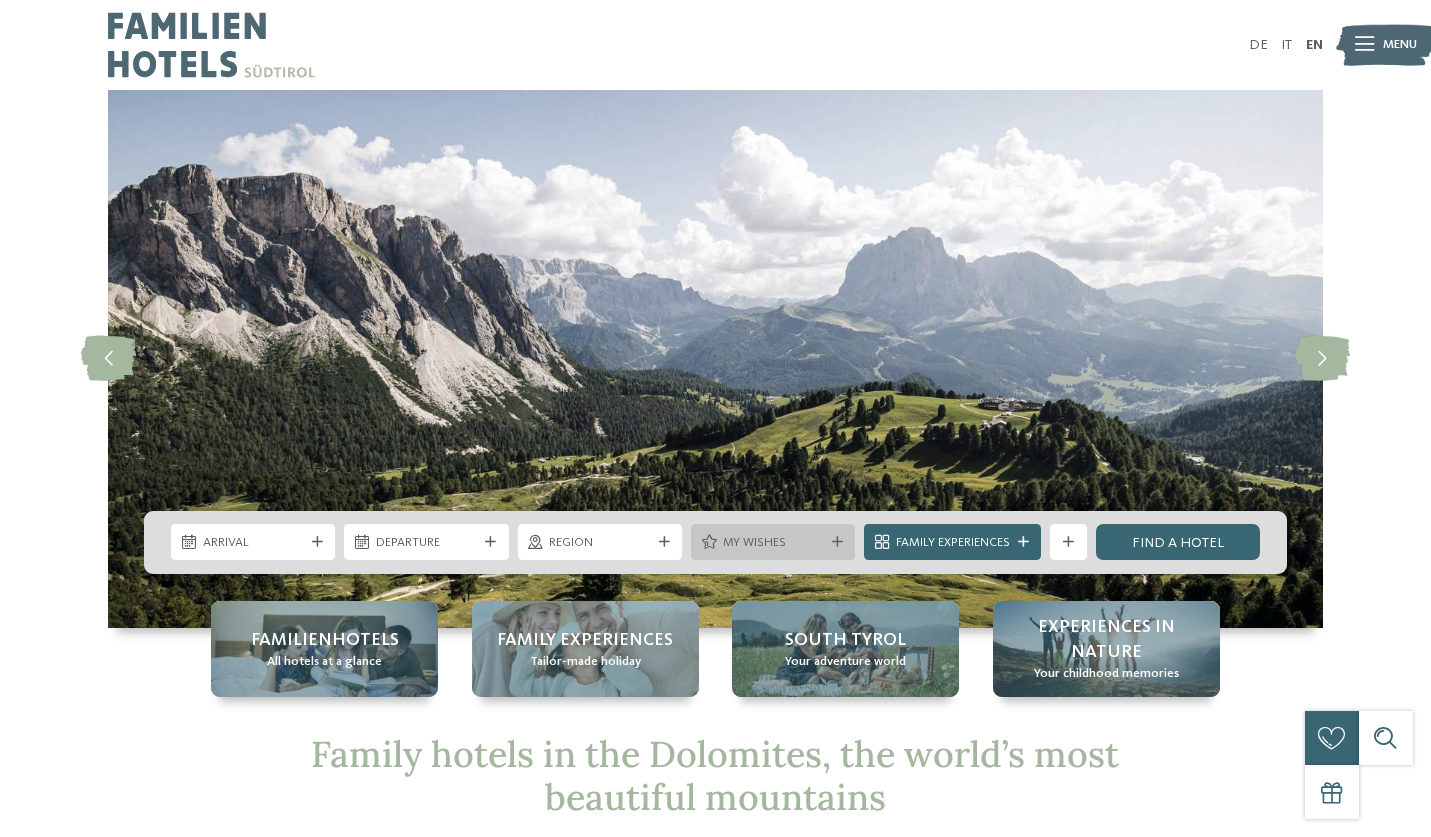 click at bounding box center (837, 542) 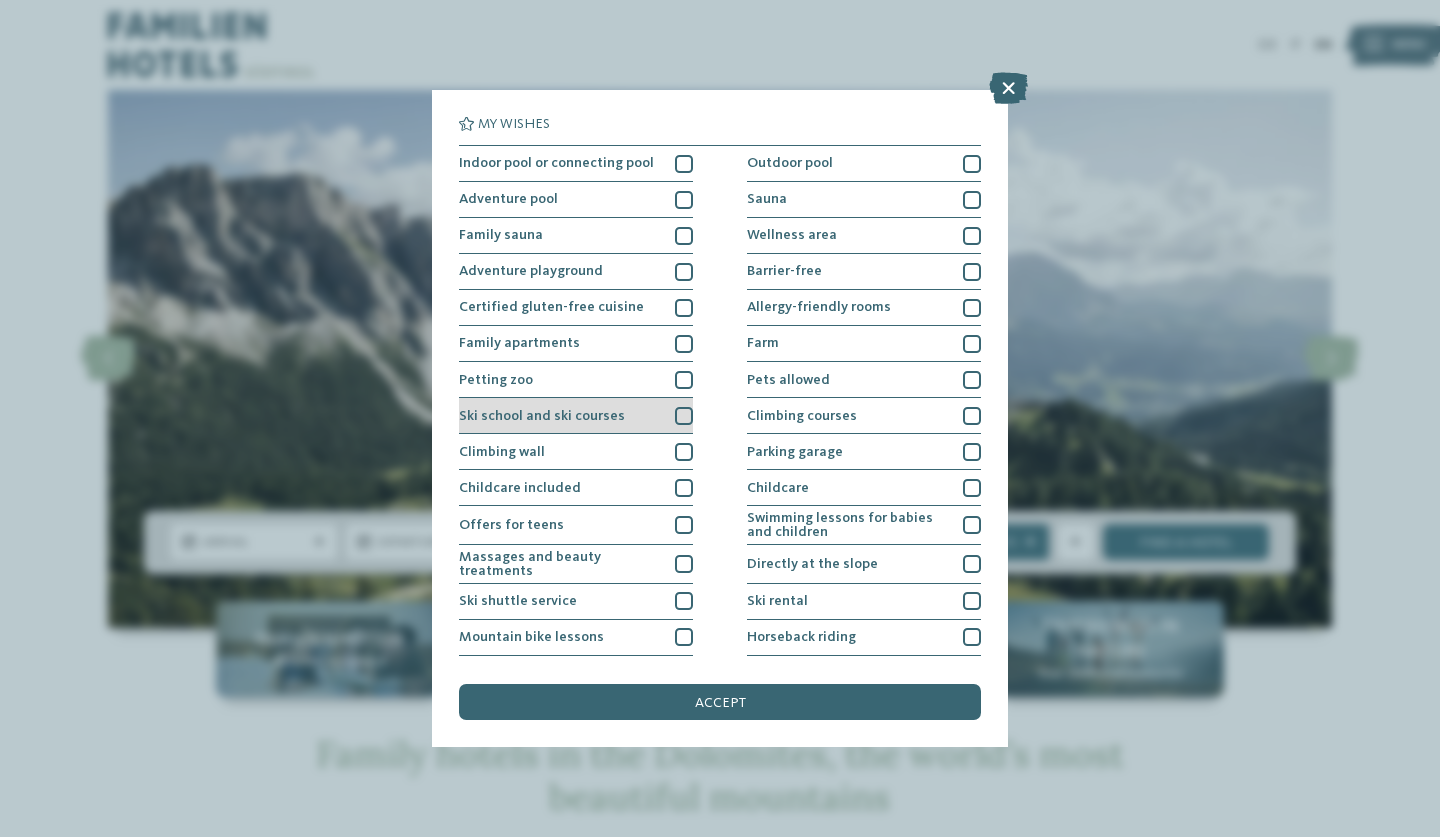 click at bounding box center (684, 416) 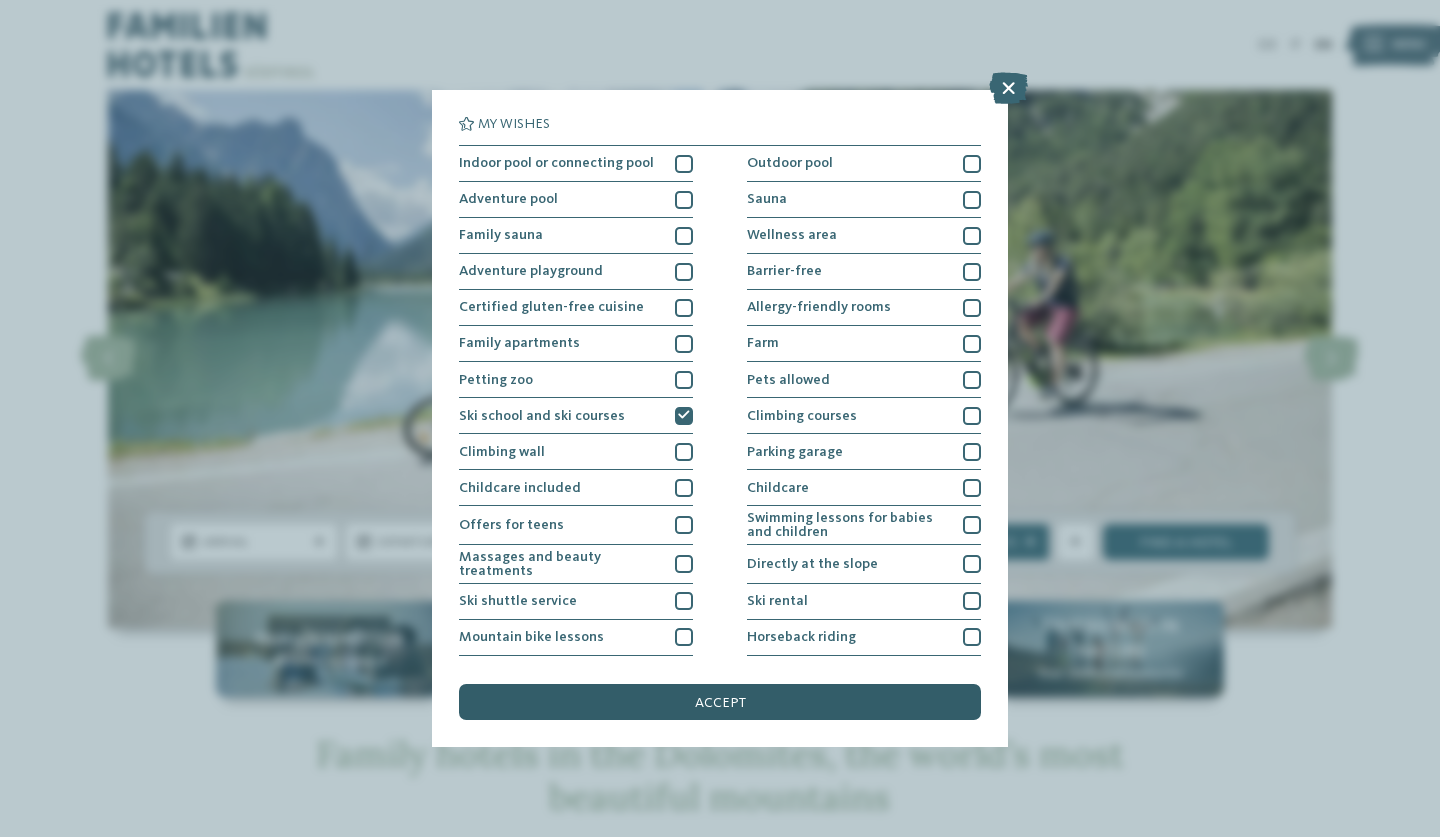 click on "accept" at bounding box center [720, 702] 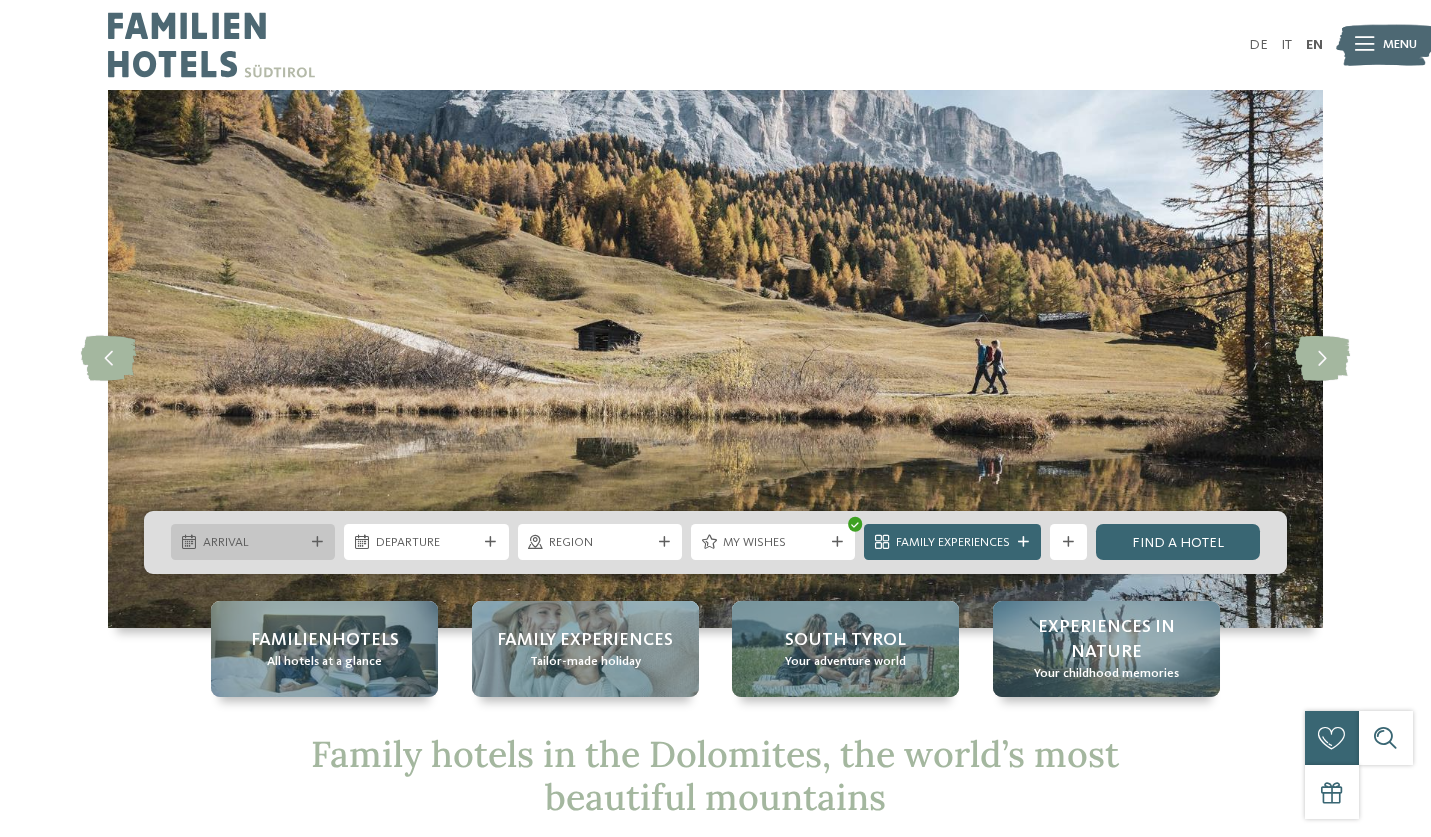 click at bounding box center (317, 542) 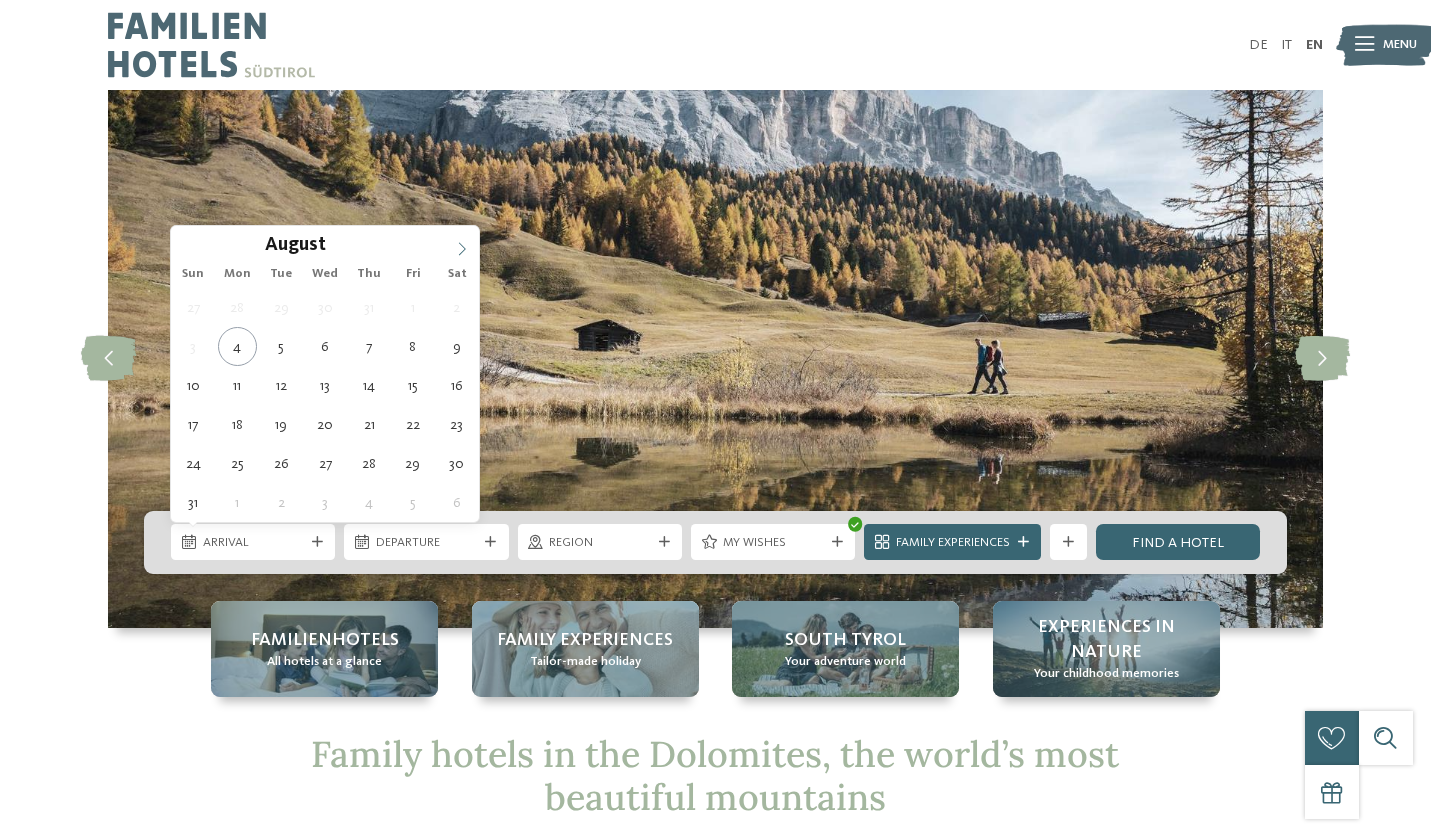 click at bounding box center [462, 243] 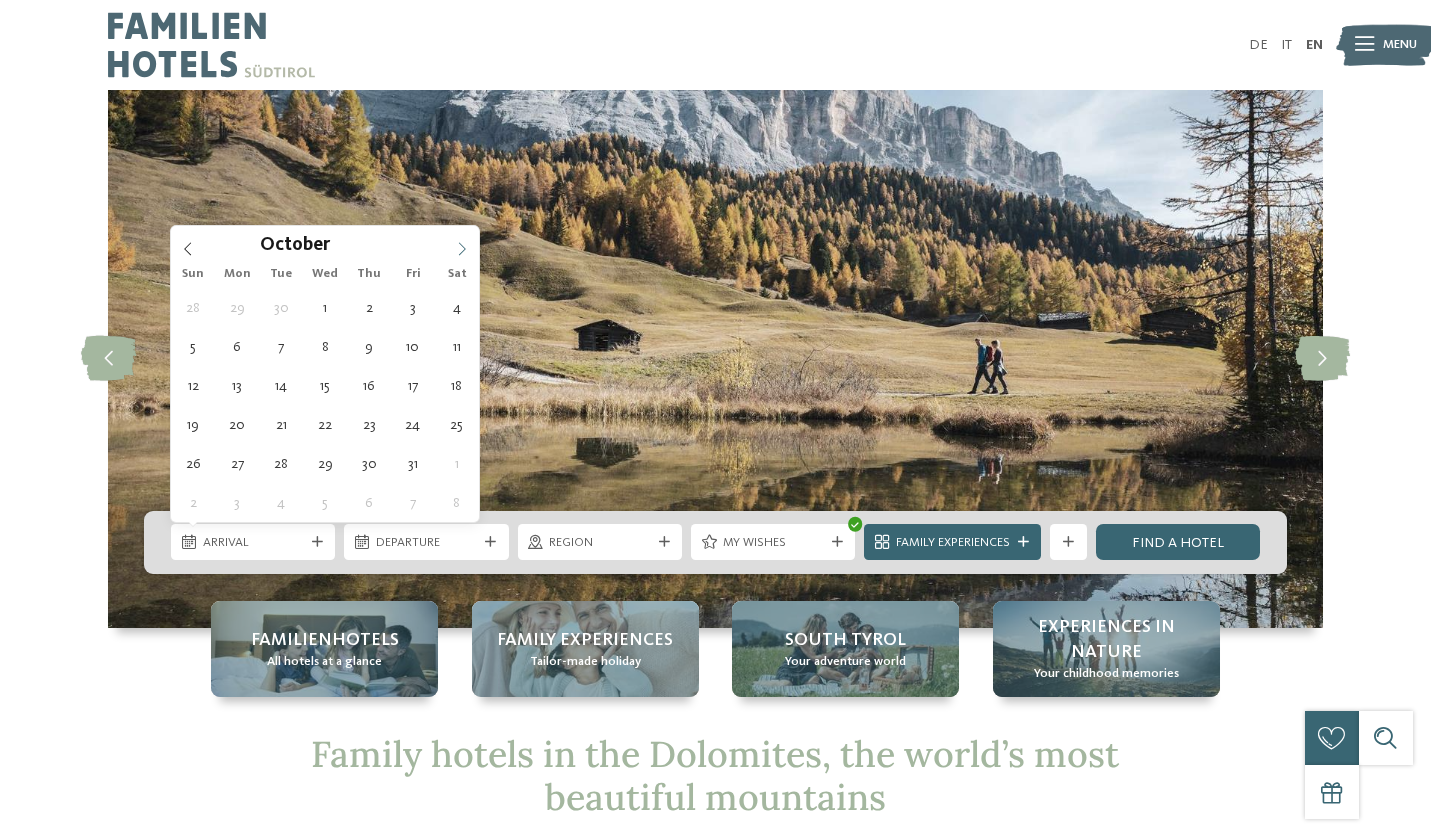 click at bounding box center (462, 243) 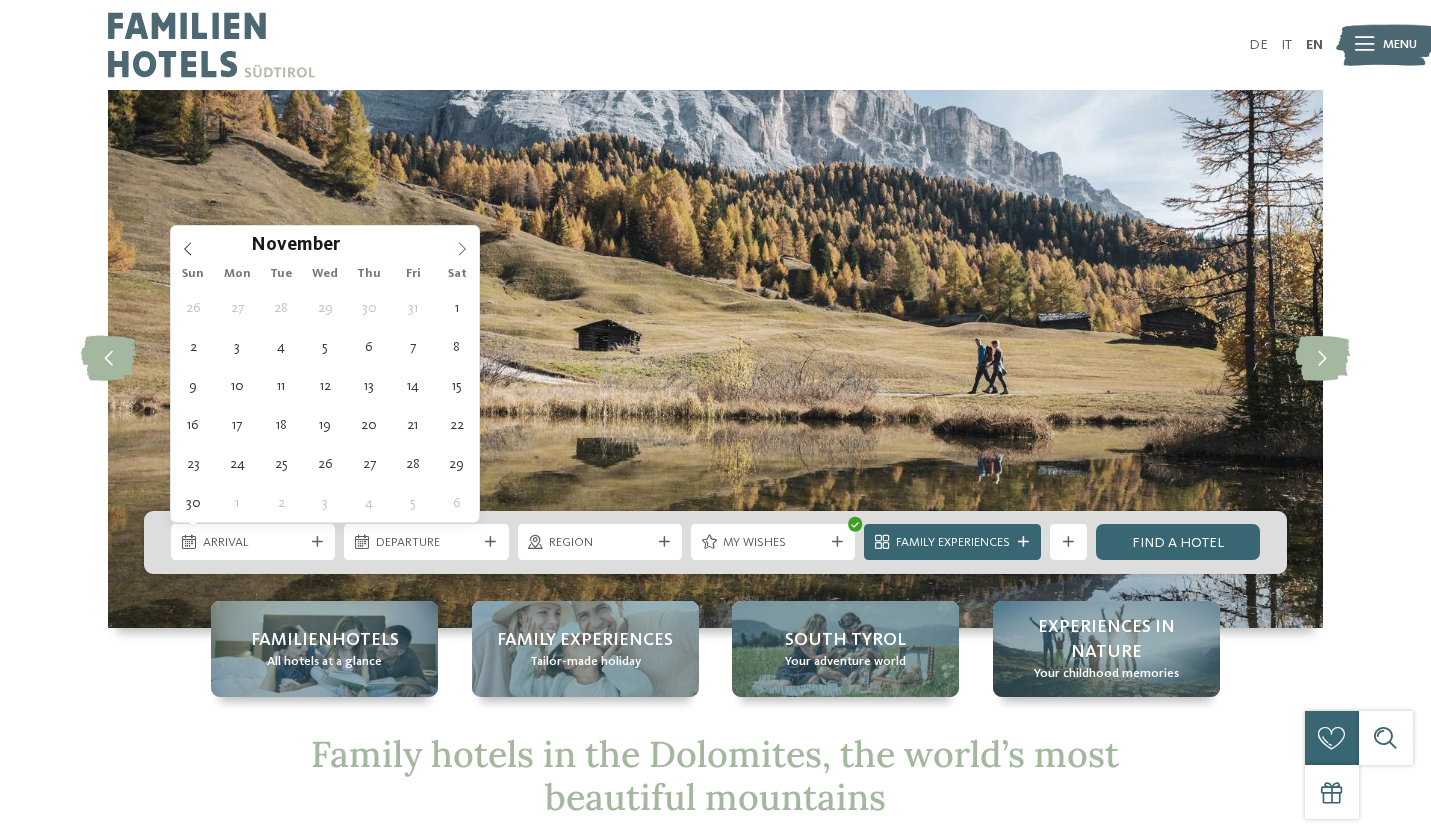 click at bounding box center (462, 243) 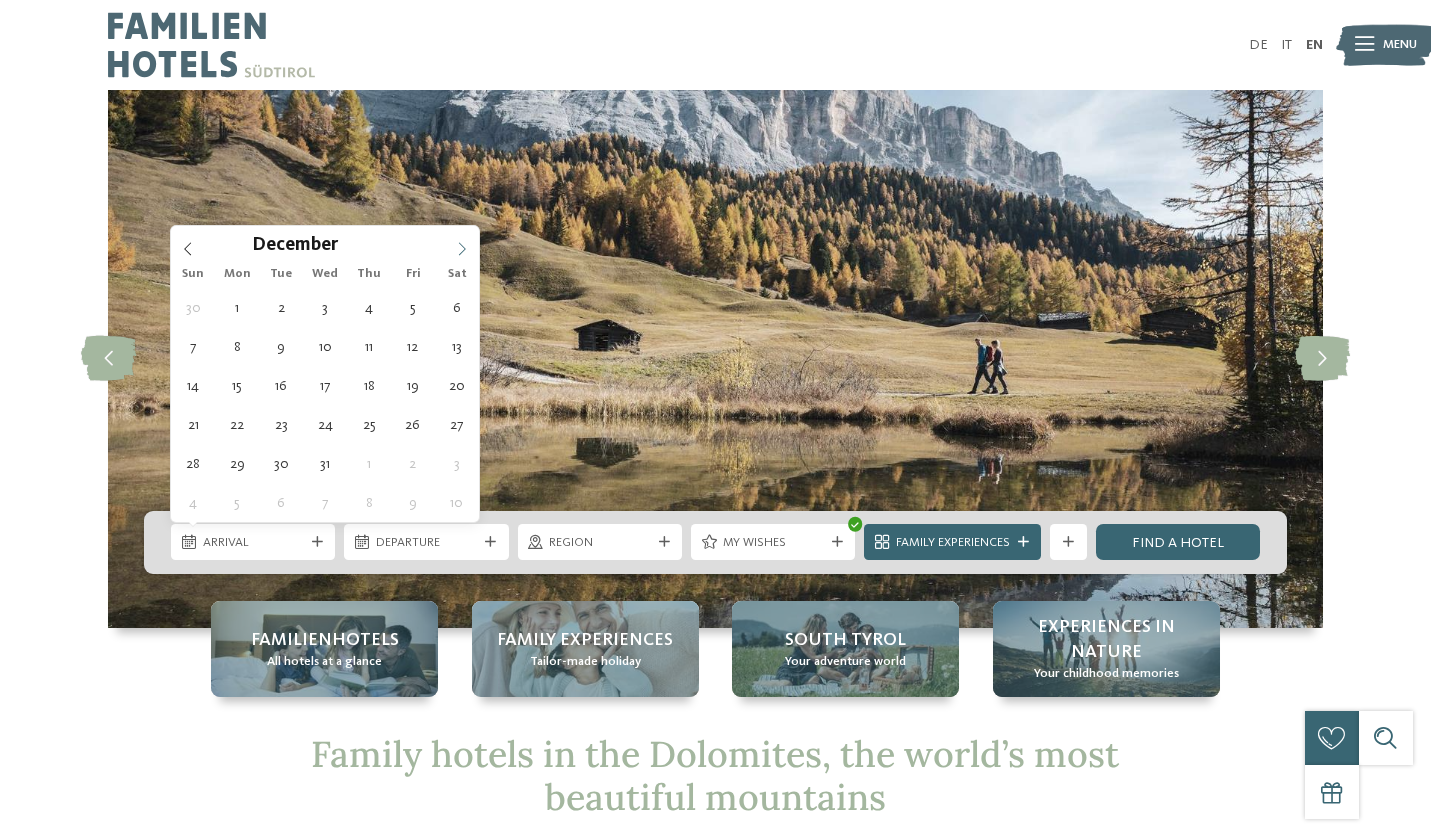 click at bounding box center [462, 243] 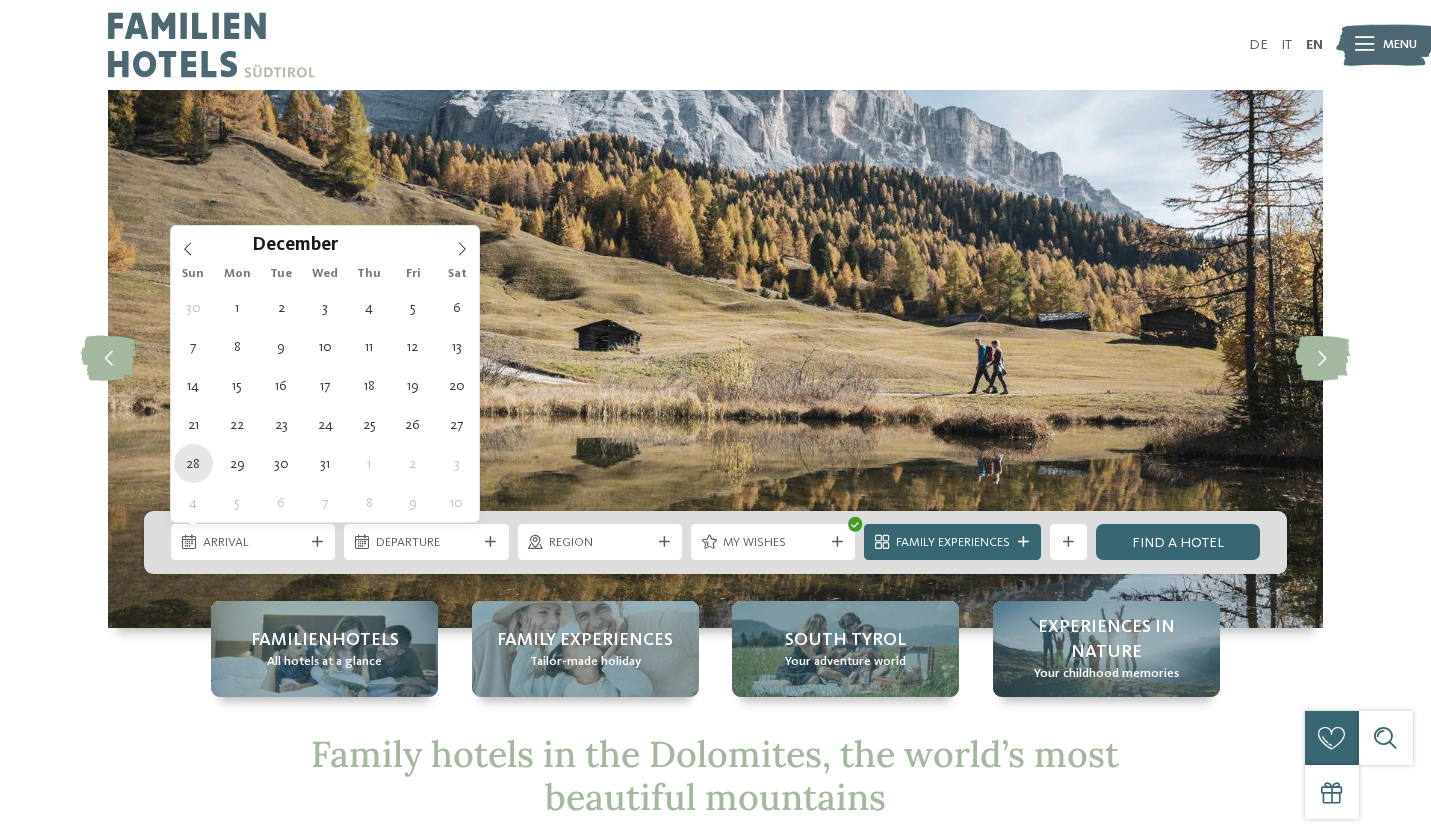 type on "28.12.2025" 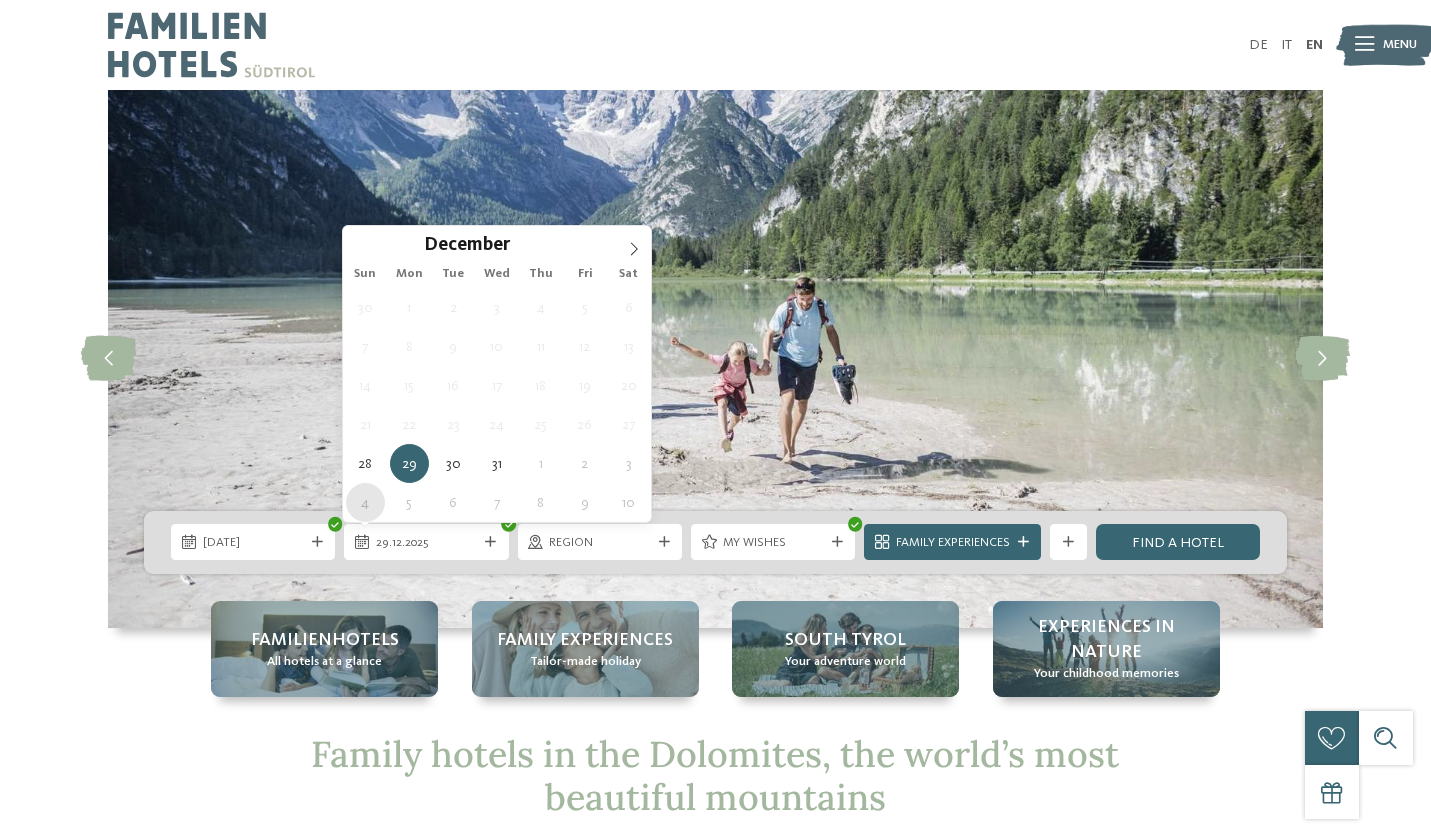 type on "04.01.2026" 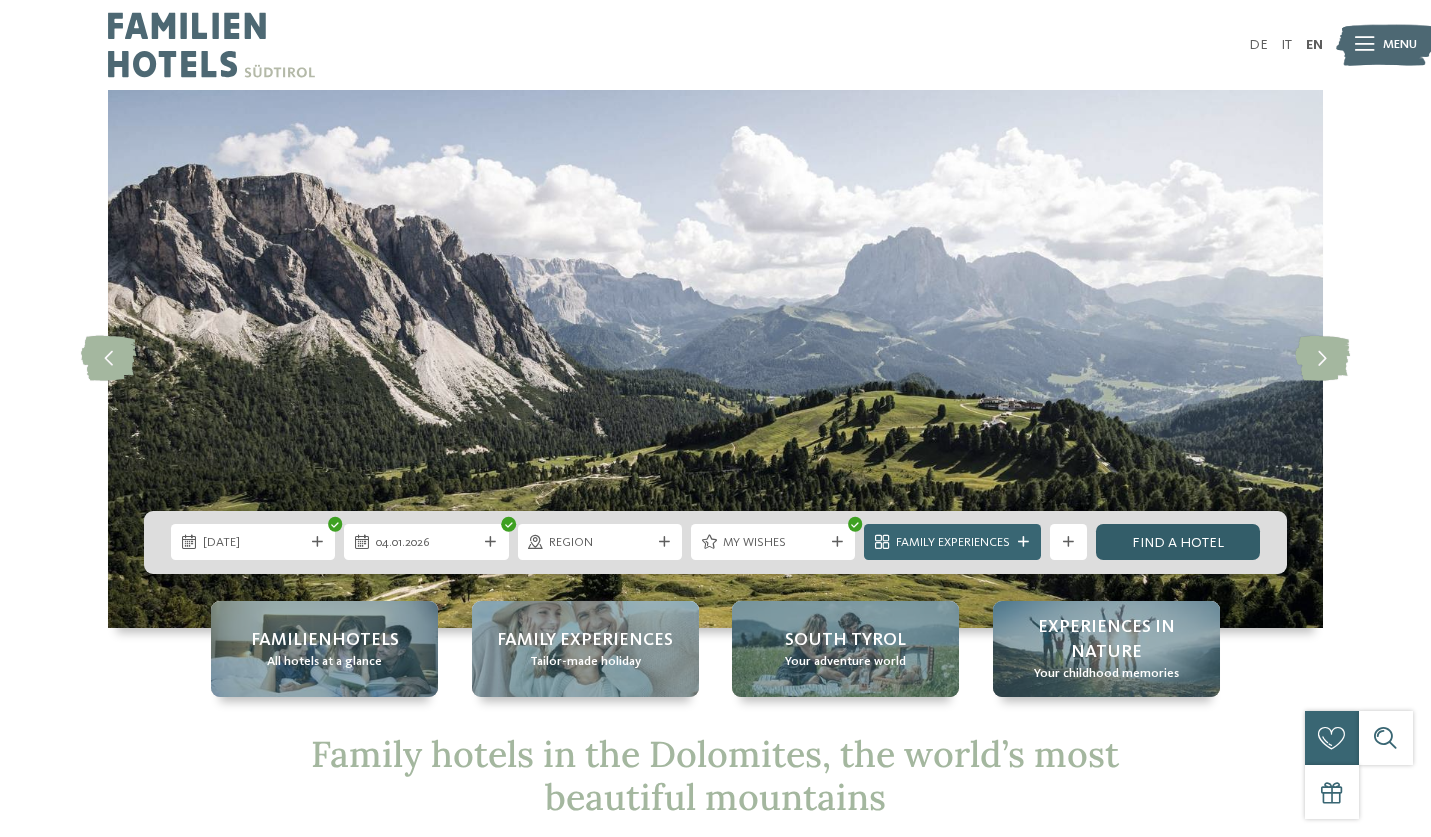click on "Find a hotel" at bounding box center [1178, 542] 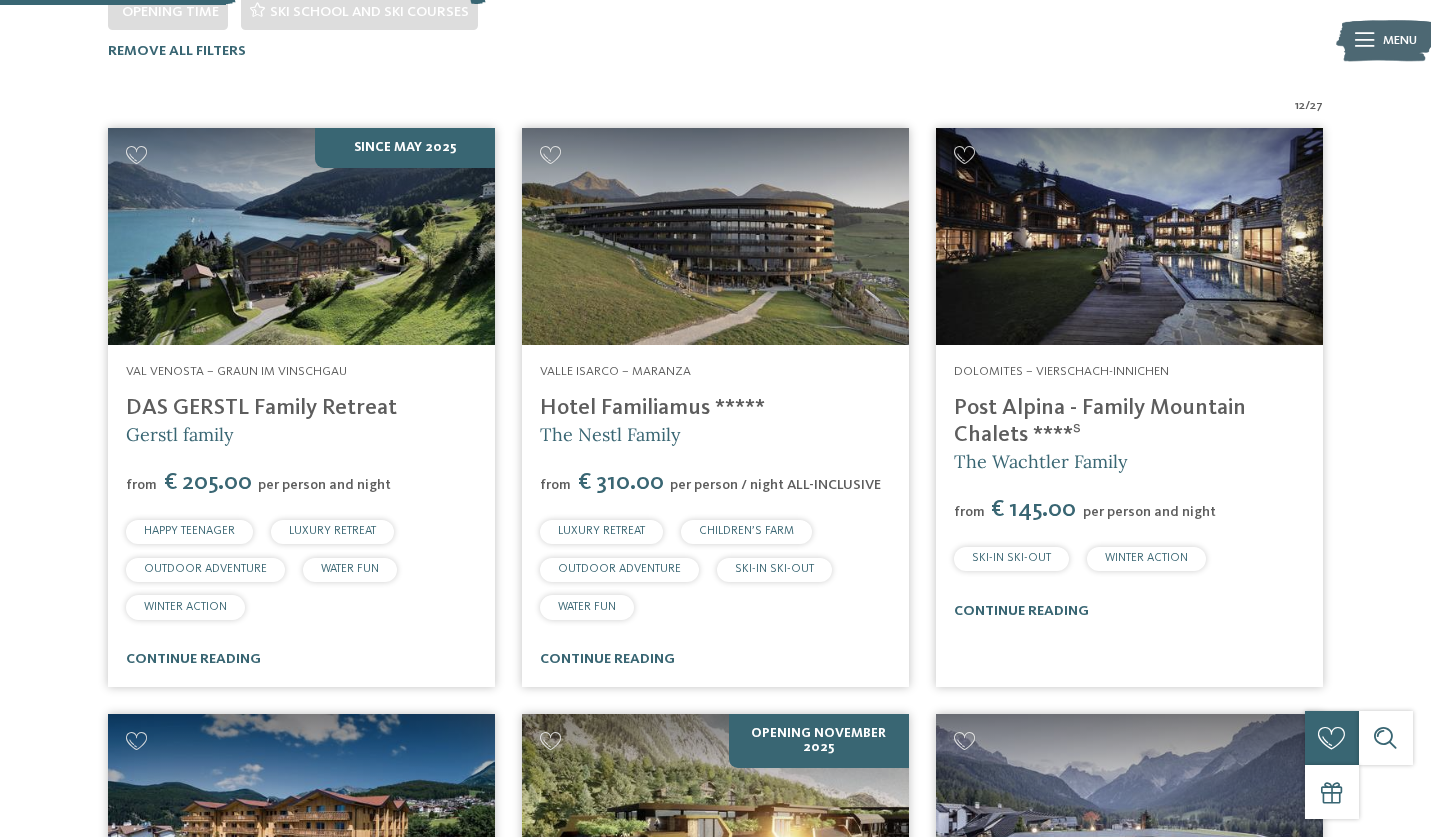 scroll, scrollTop: 0, scrollLeft: 0, axis: both 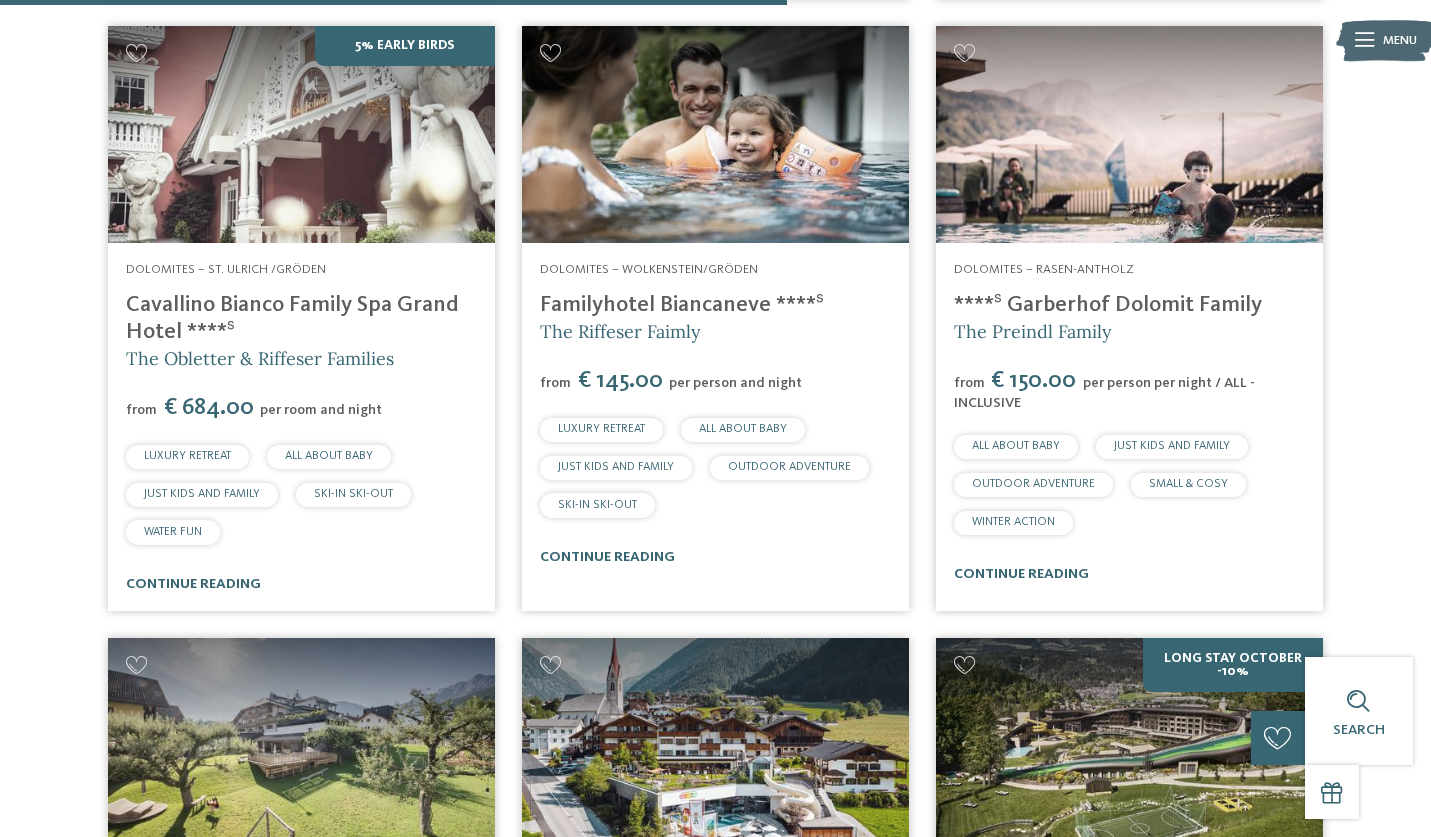 click on "Cavallino Bianco Family Spa Grand Hotel ****ˢ" at bounding box center (292, 318) 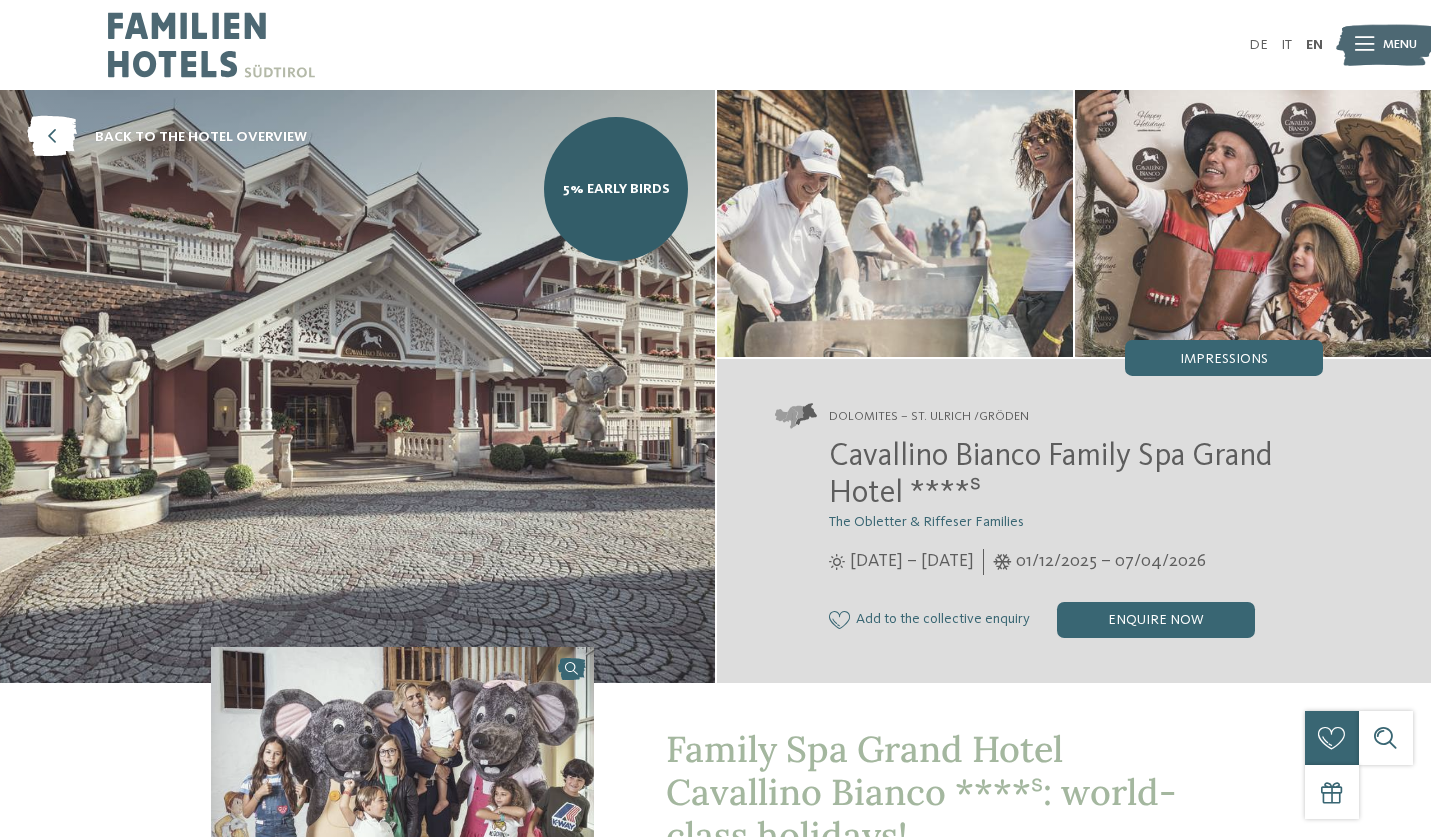 scroll, scrollTop: 0, scrollLeft: 0, axis: both 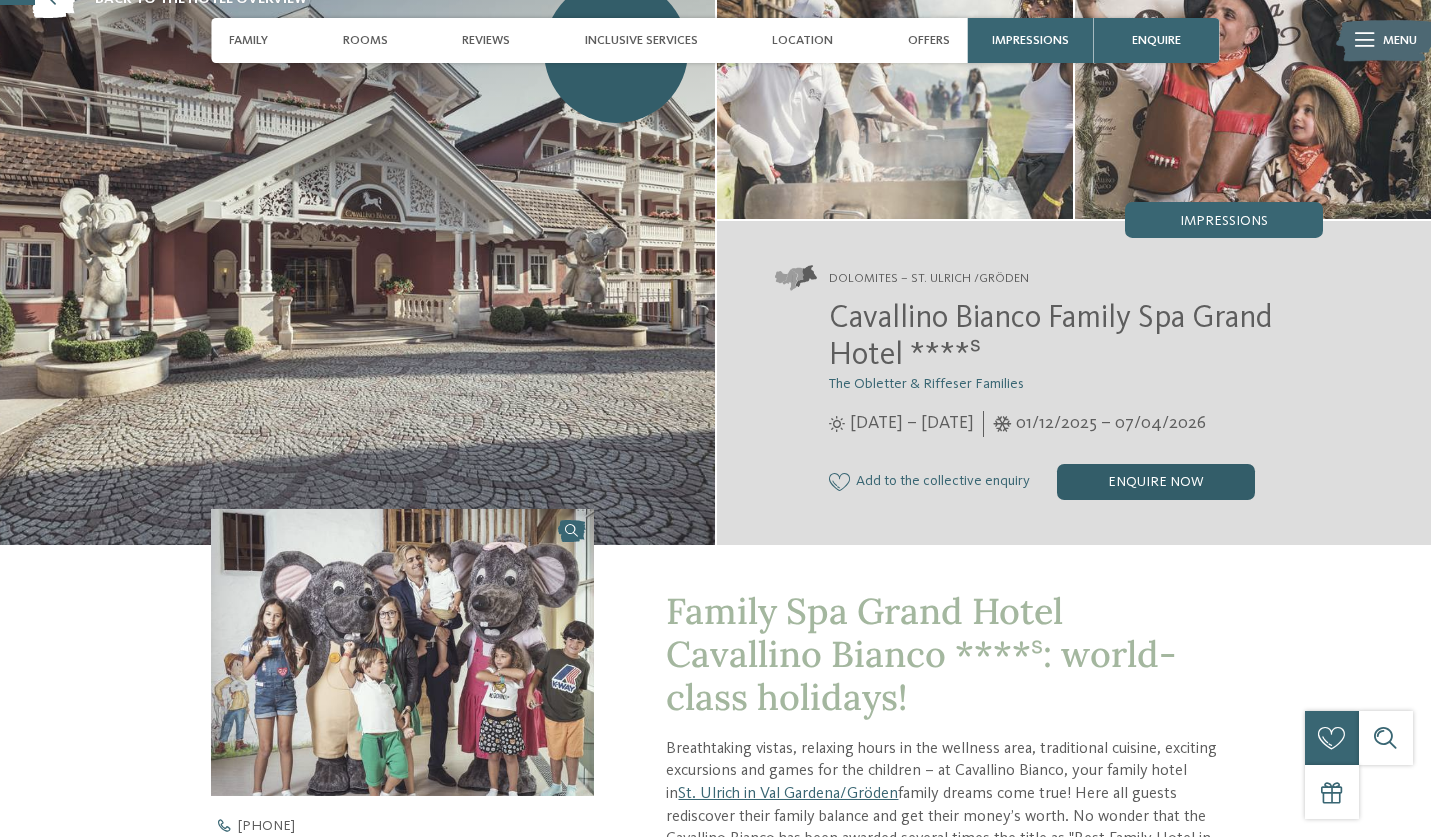 click on "enquire now" at bounding box center [1156, 482] 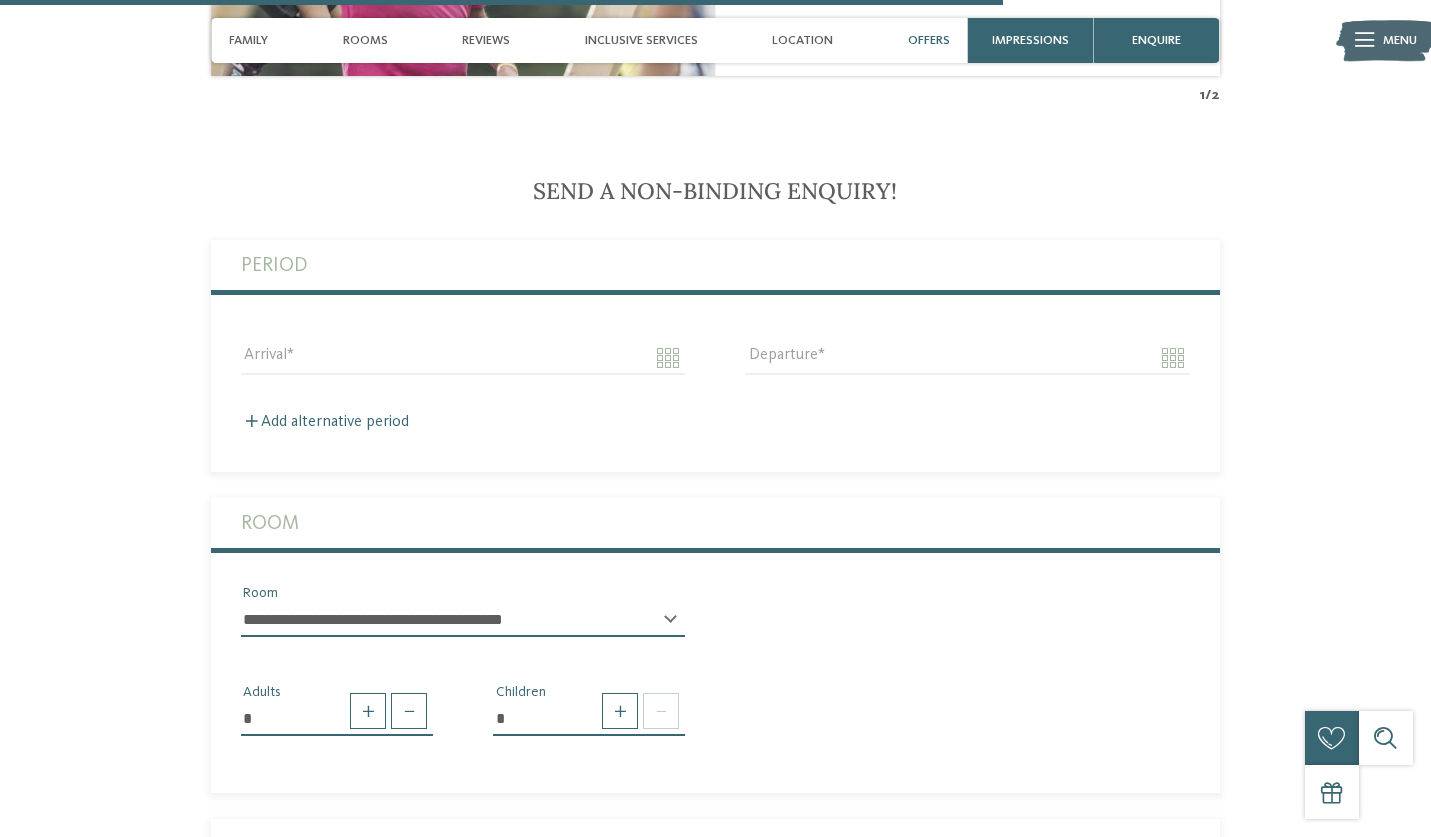 scroll, scrollTop: 3965, scrollLeft: 0, axis: vertical 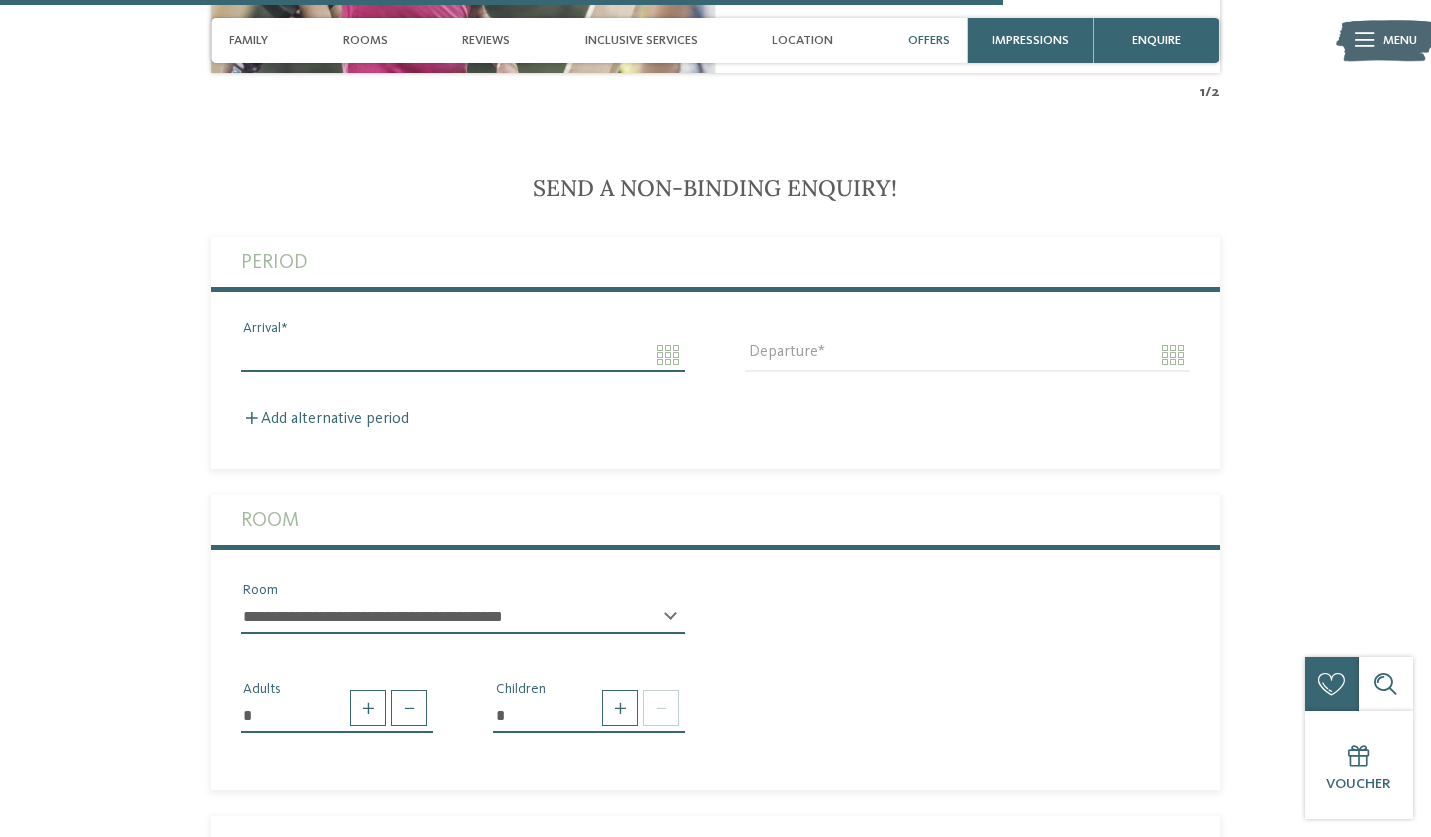 click on "Arrival" at bounding box center [463, 355] 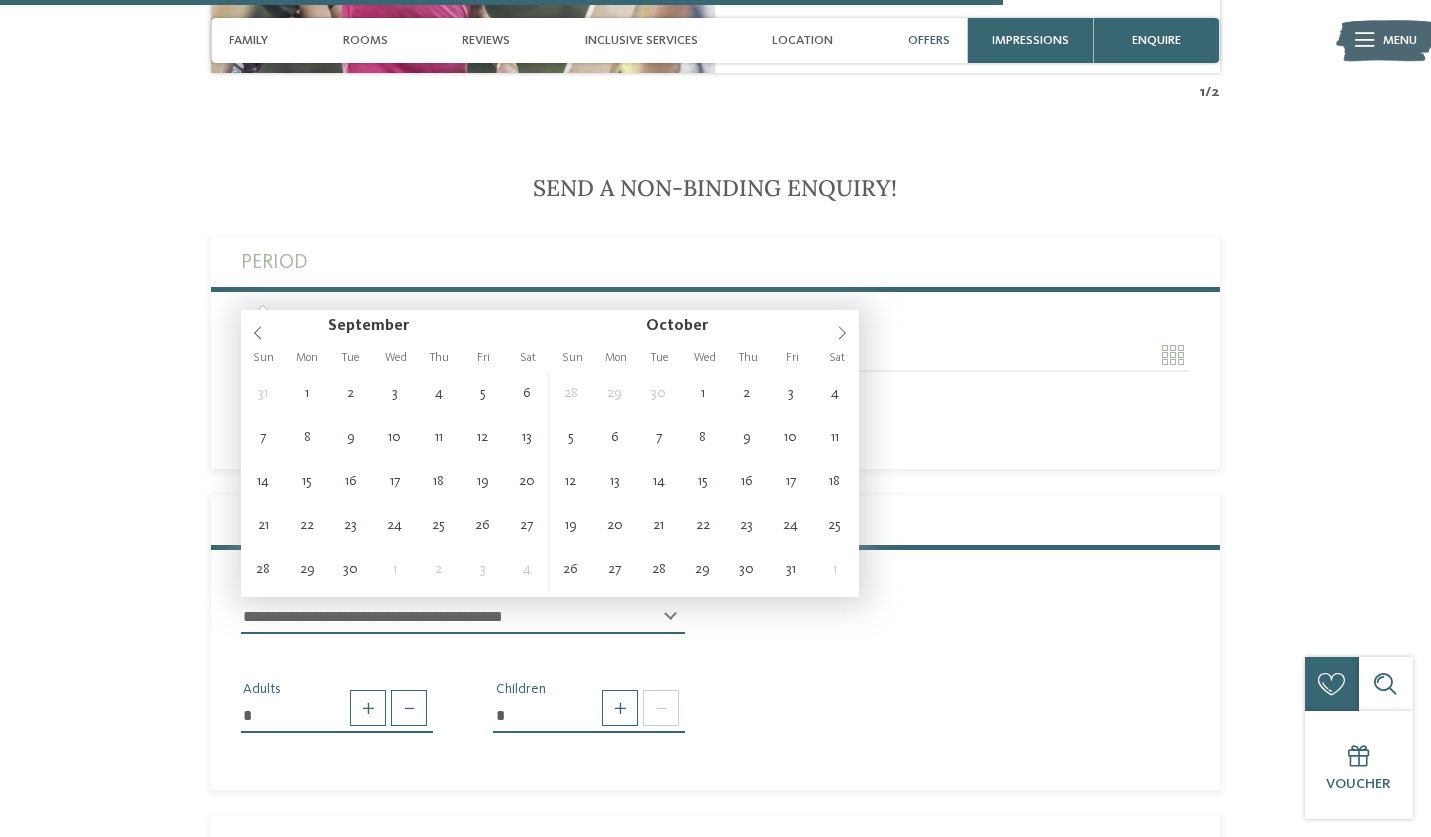 click 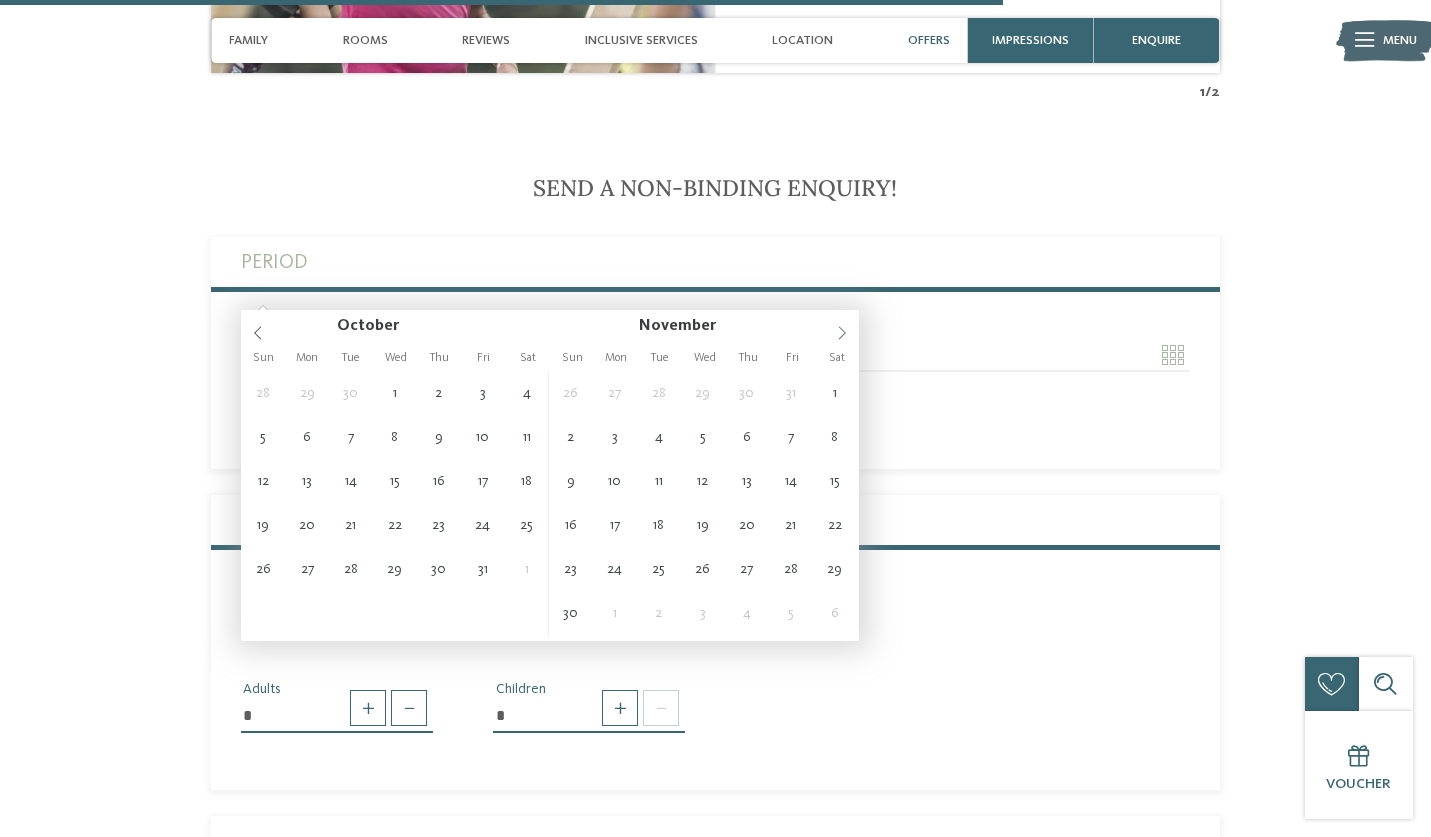 click 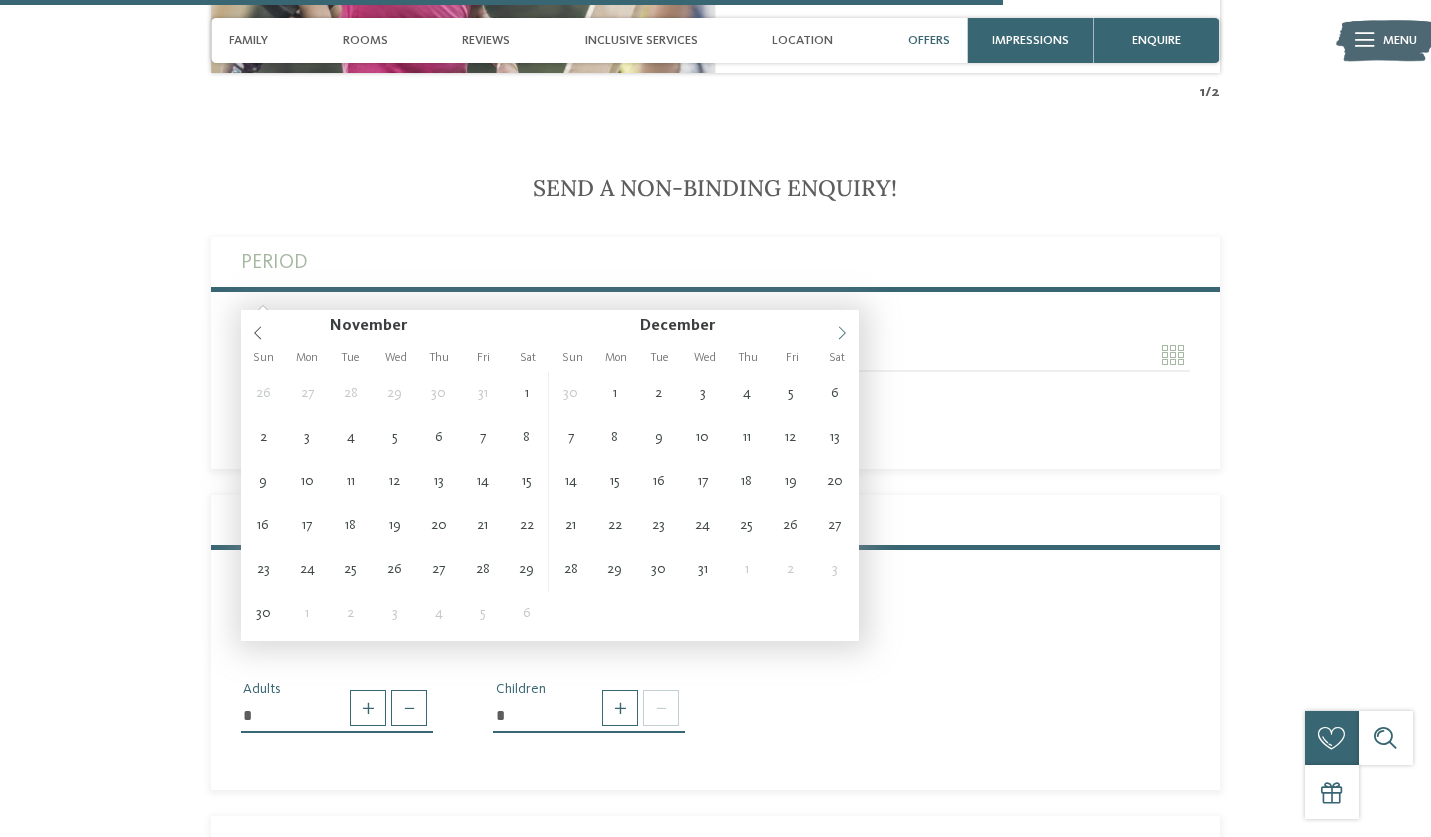 click 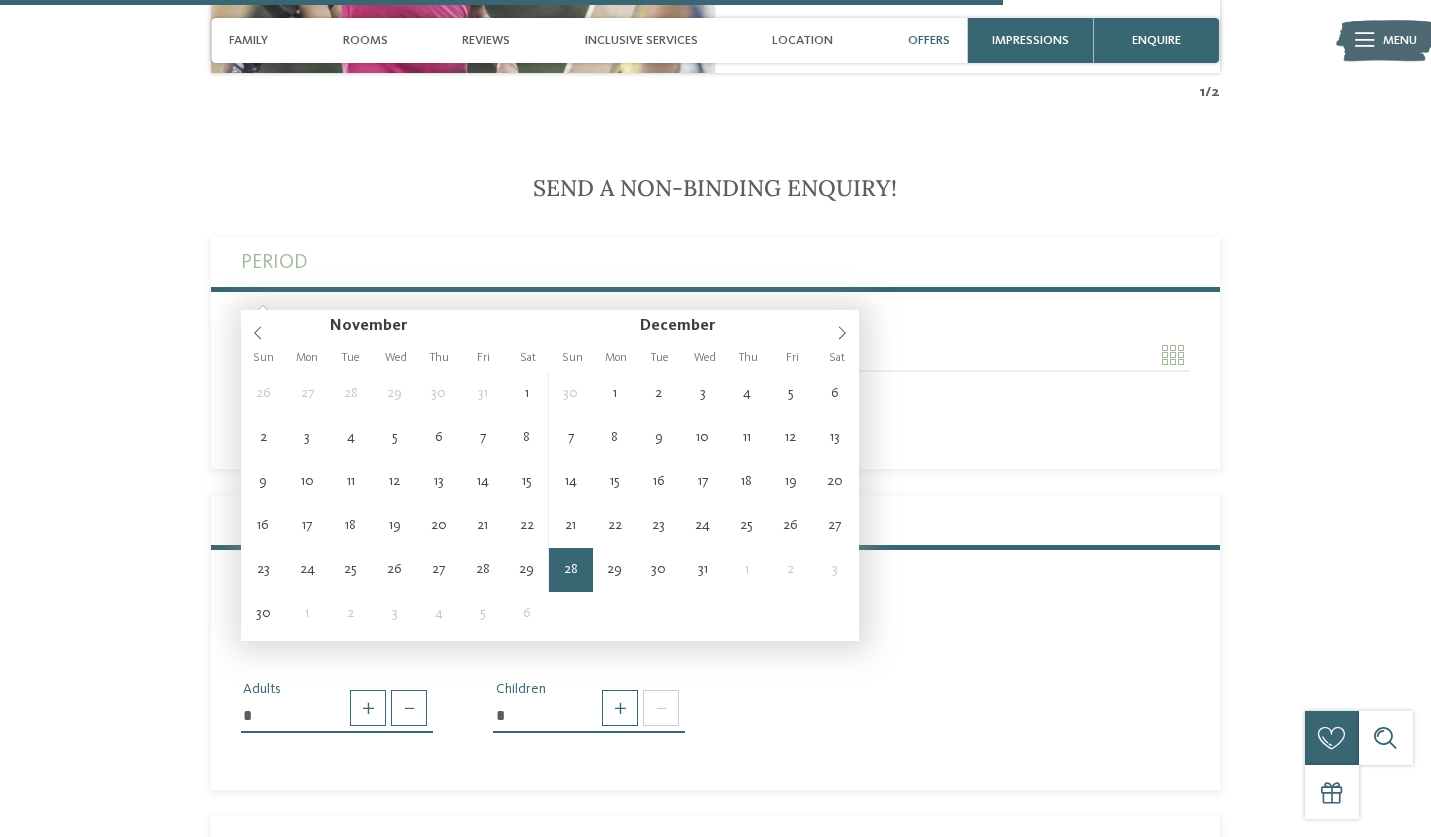 type on "**********" 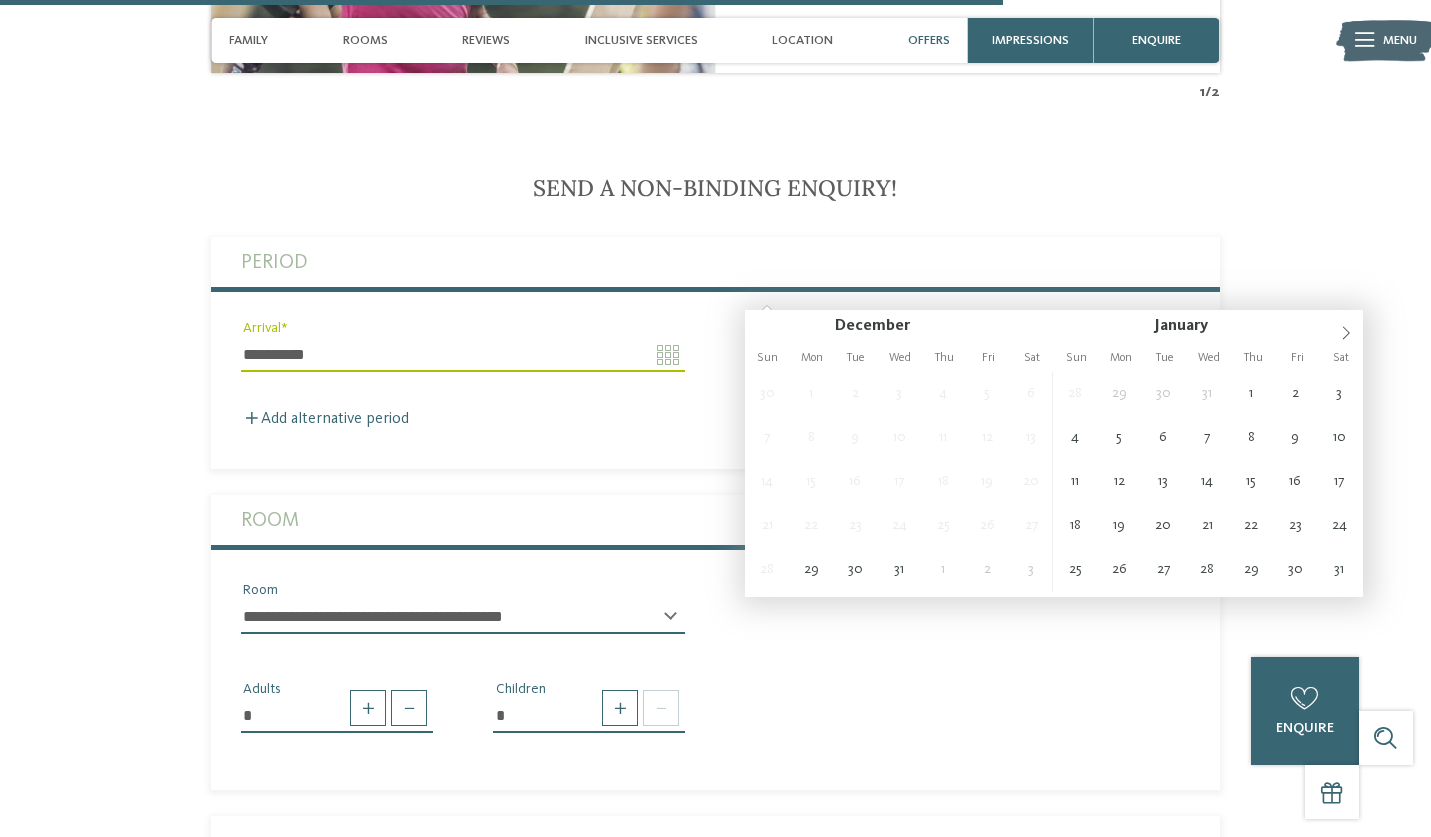 type on "**********" 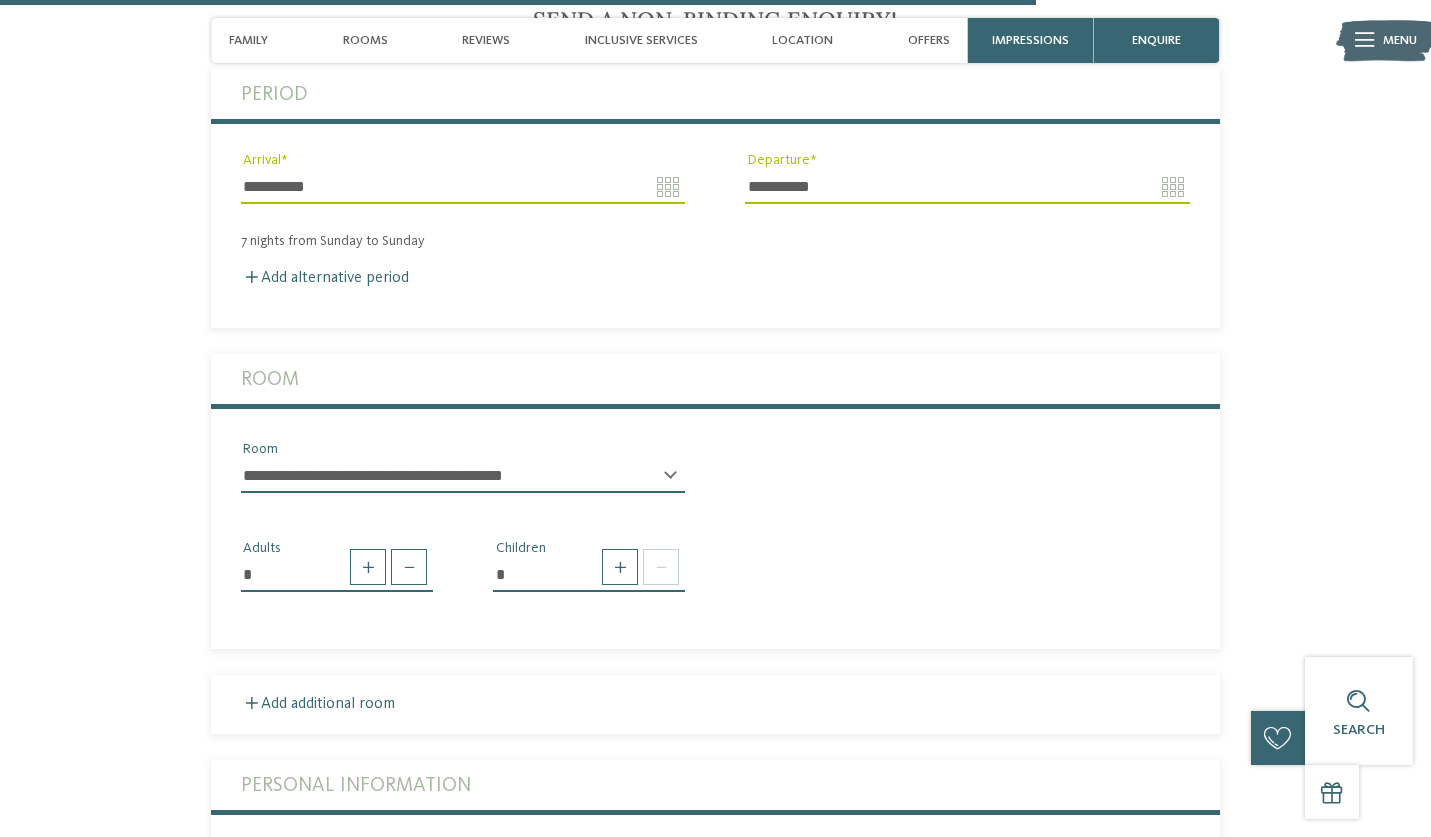 scroll, scrollTop: 4139, scrollLeft: 0, axis: vertical 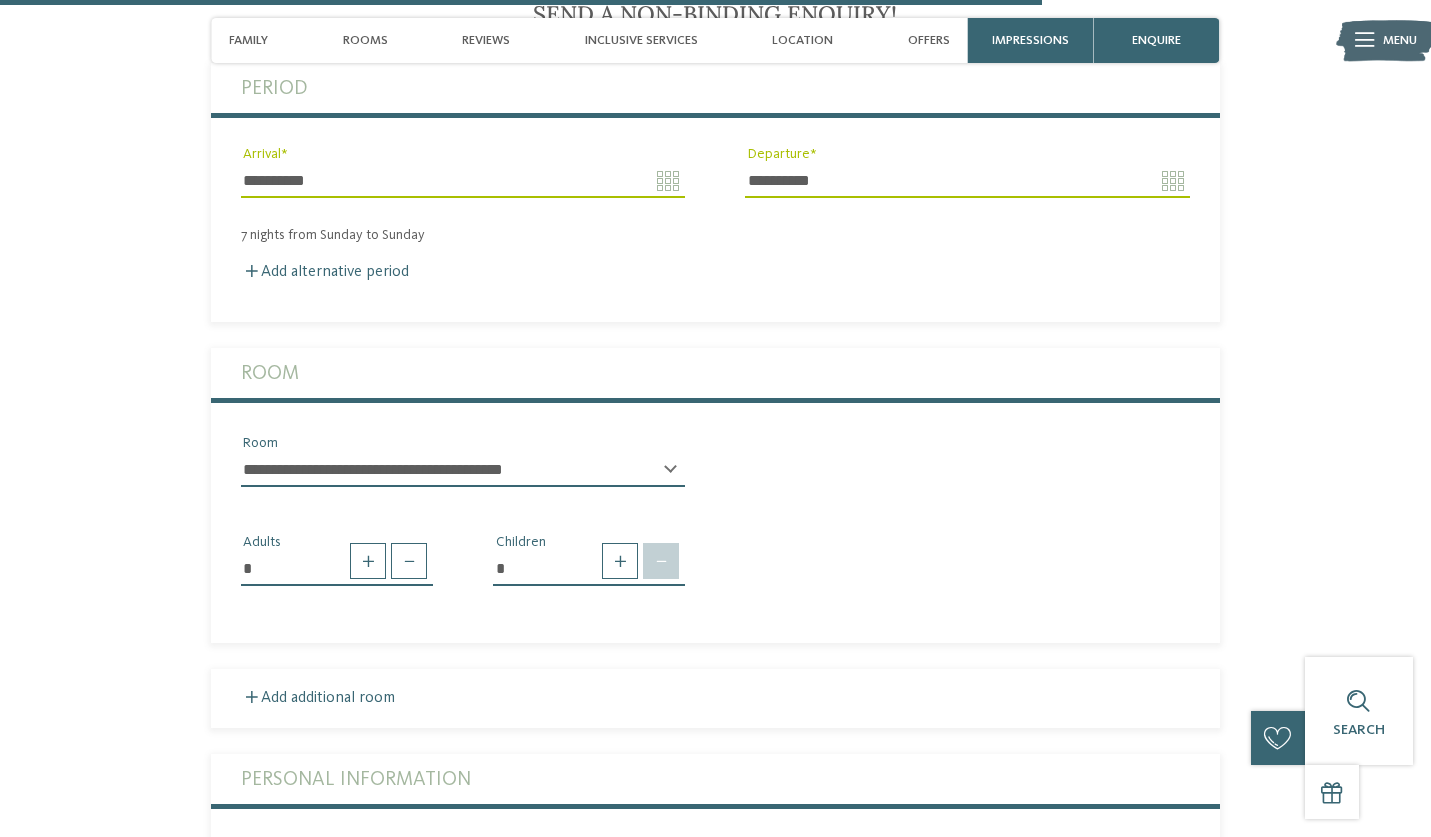 click at bounding box center (661, 561) 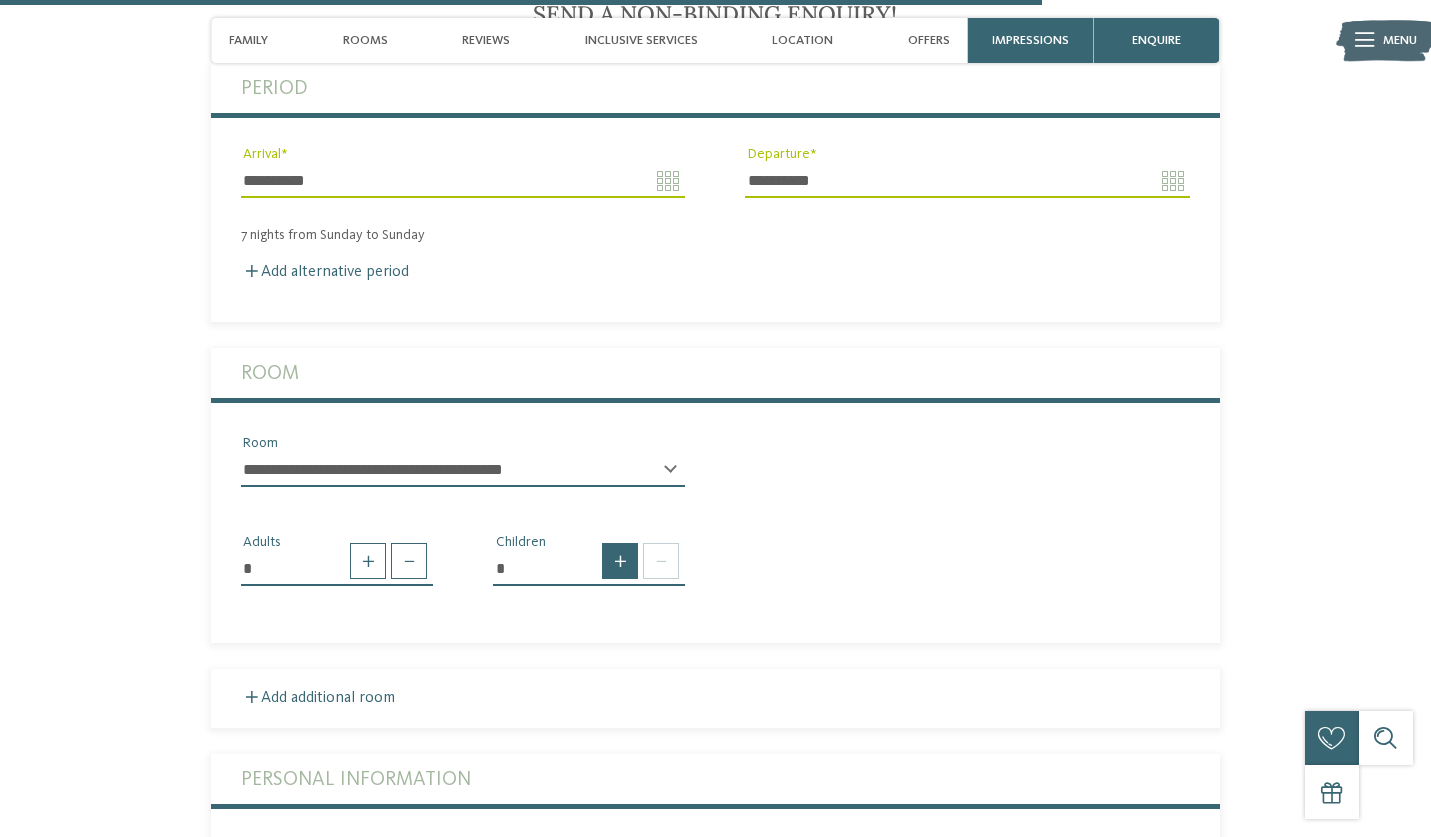 click at bounding box center (620, 561) 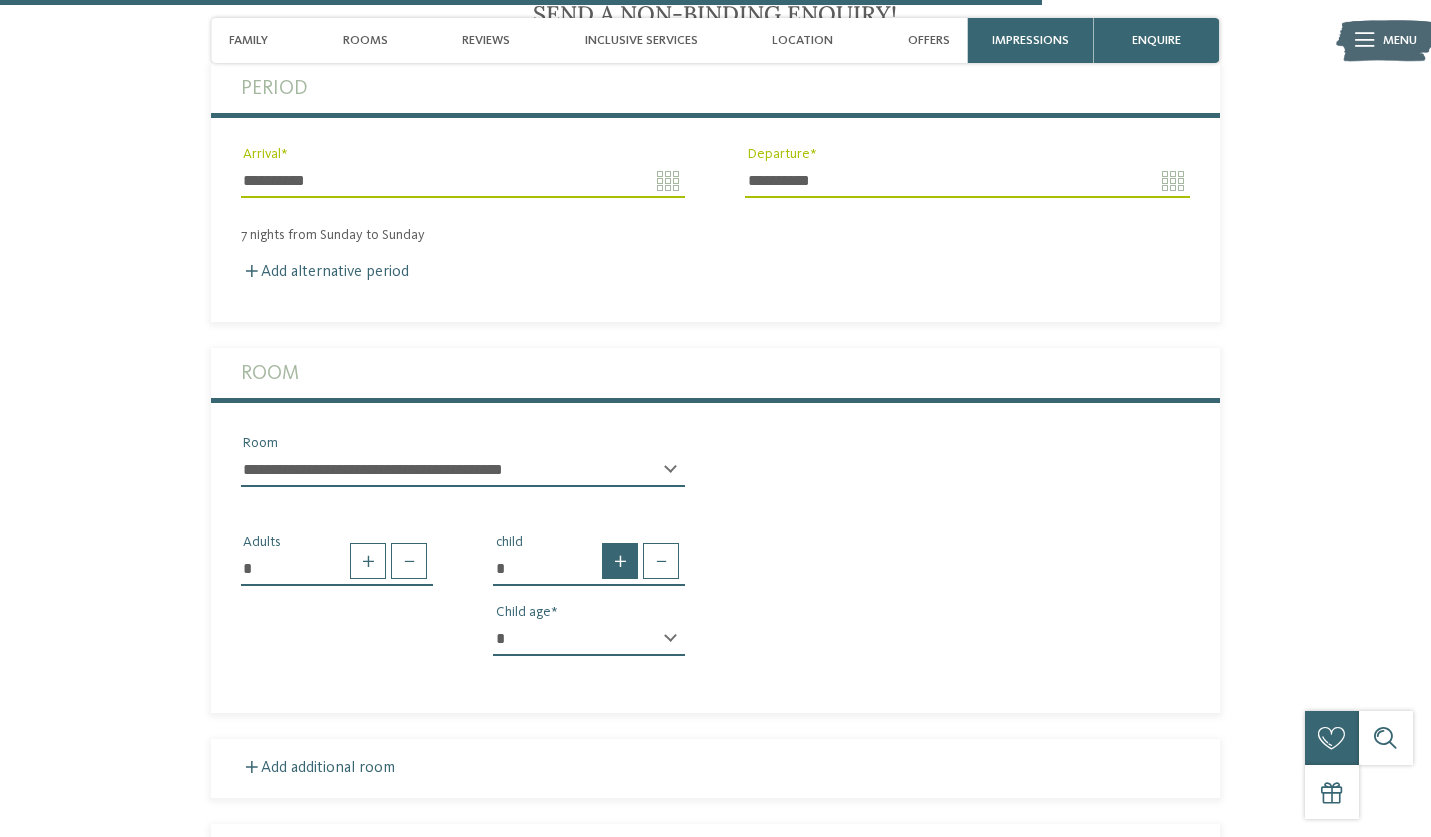 click at bounding box center [620, 561] 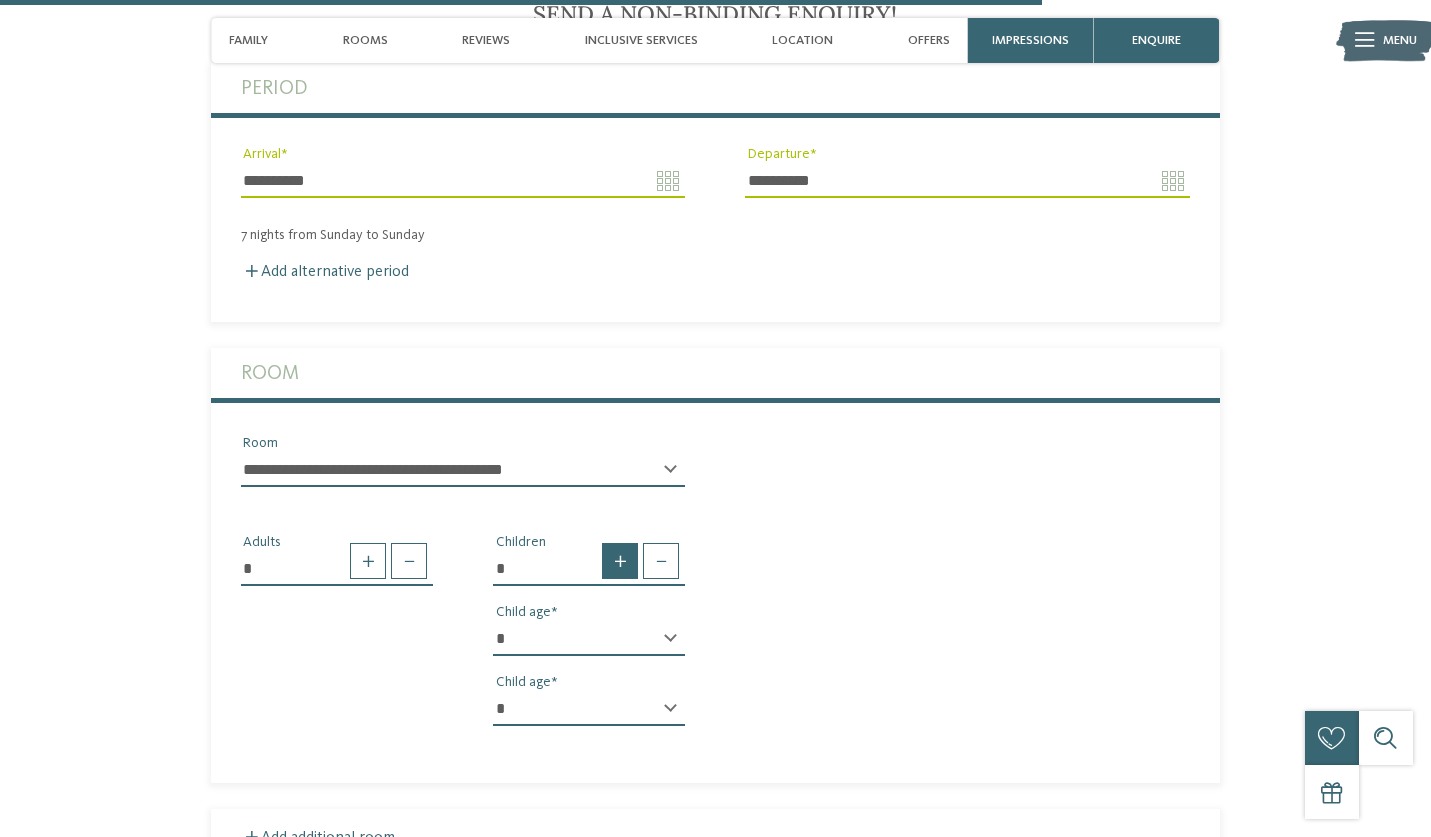 type on "*" 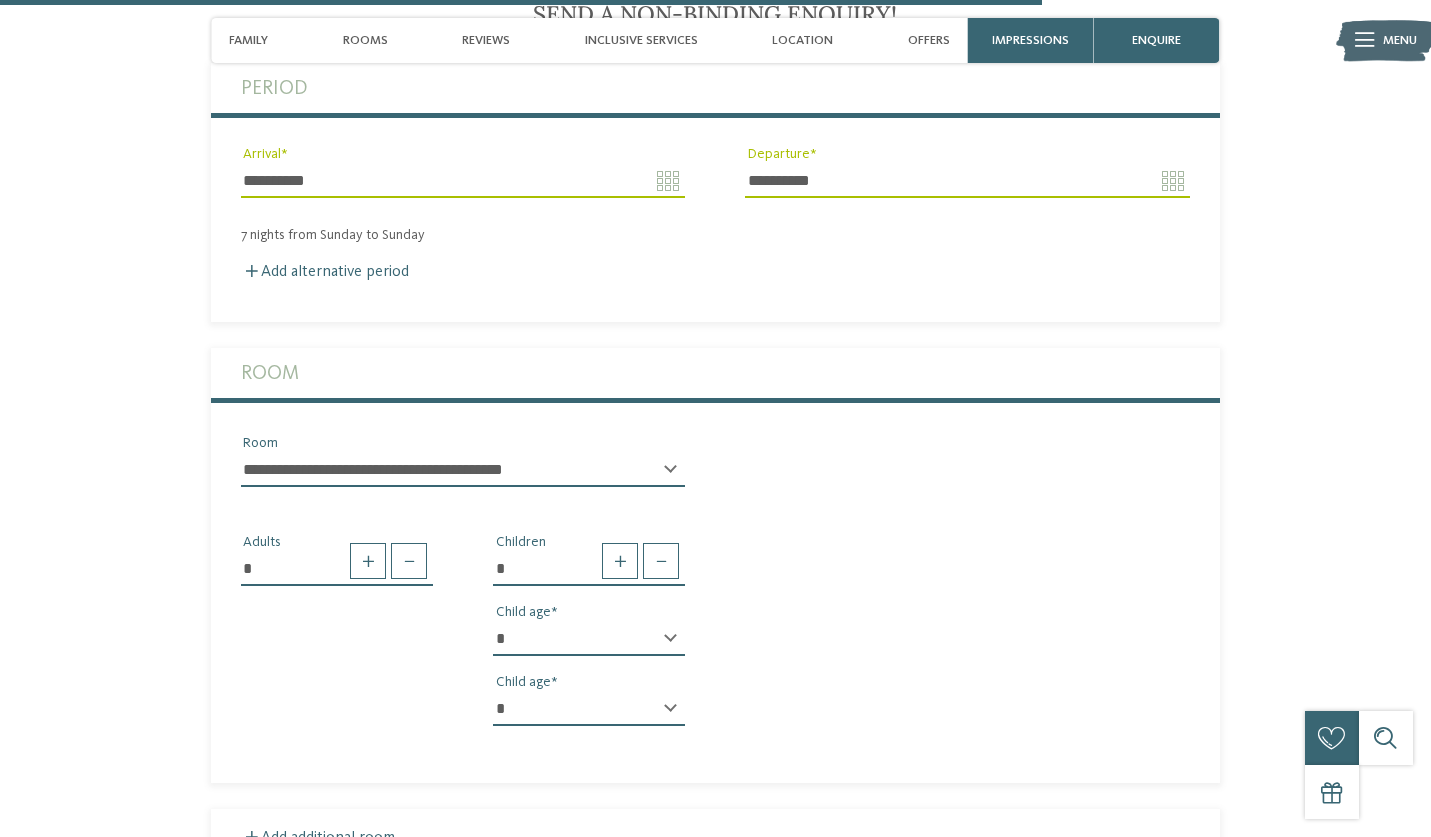 click on "* * * * * * * * * * * ** ** ** ** ** ** ** **     Child age" at bounding box center (589, 647) 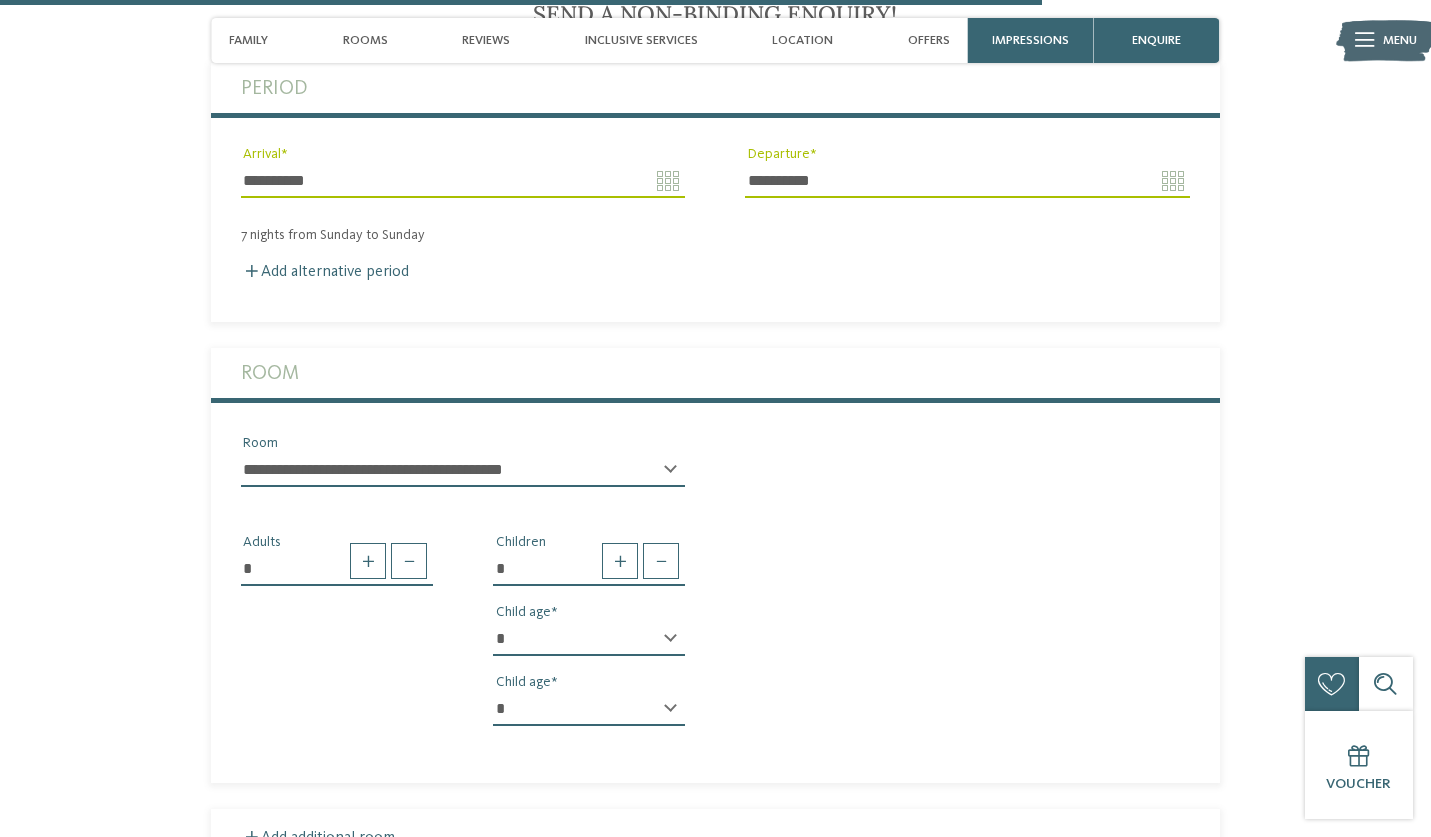 select on "*" 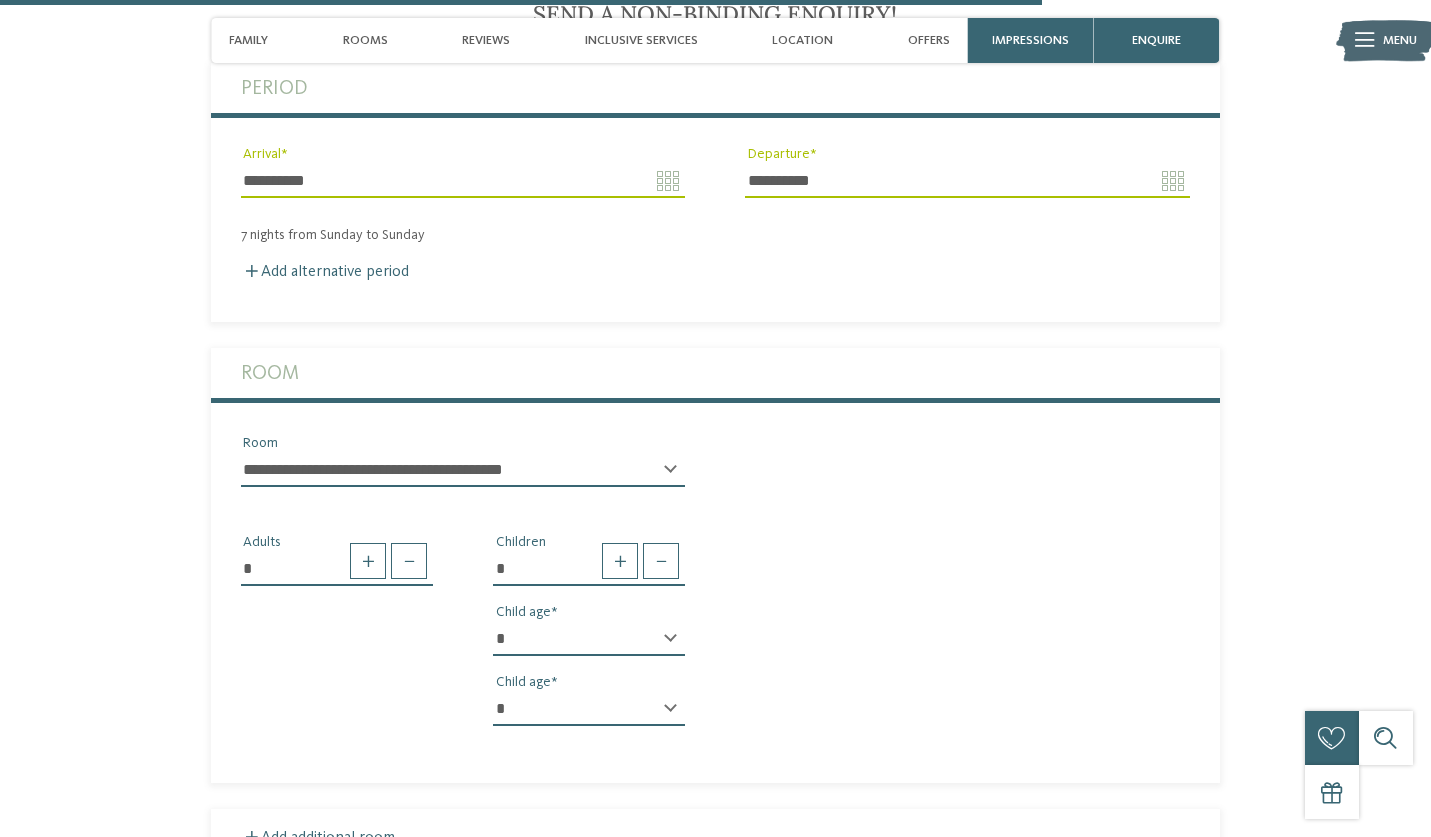 select on "*" 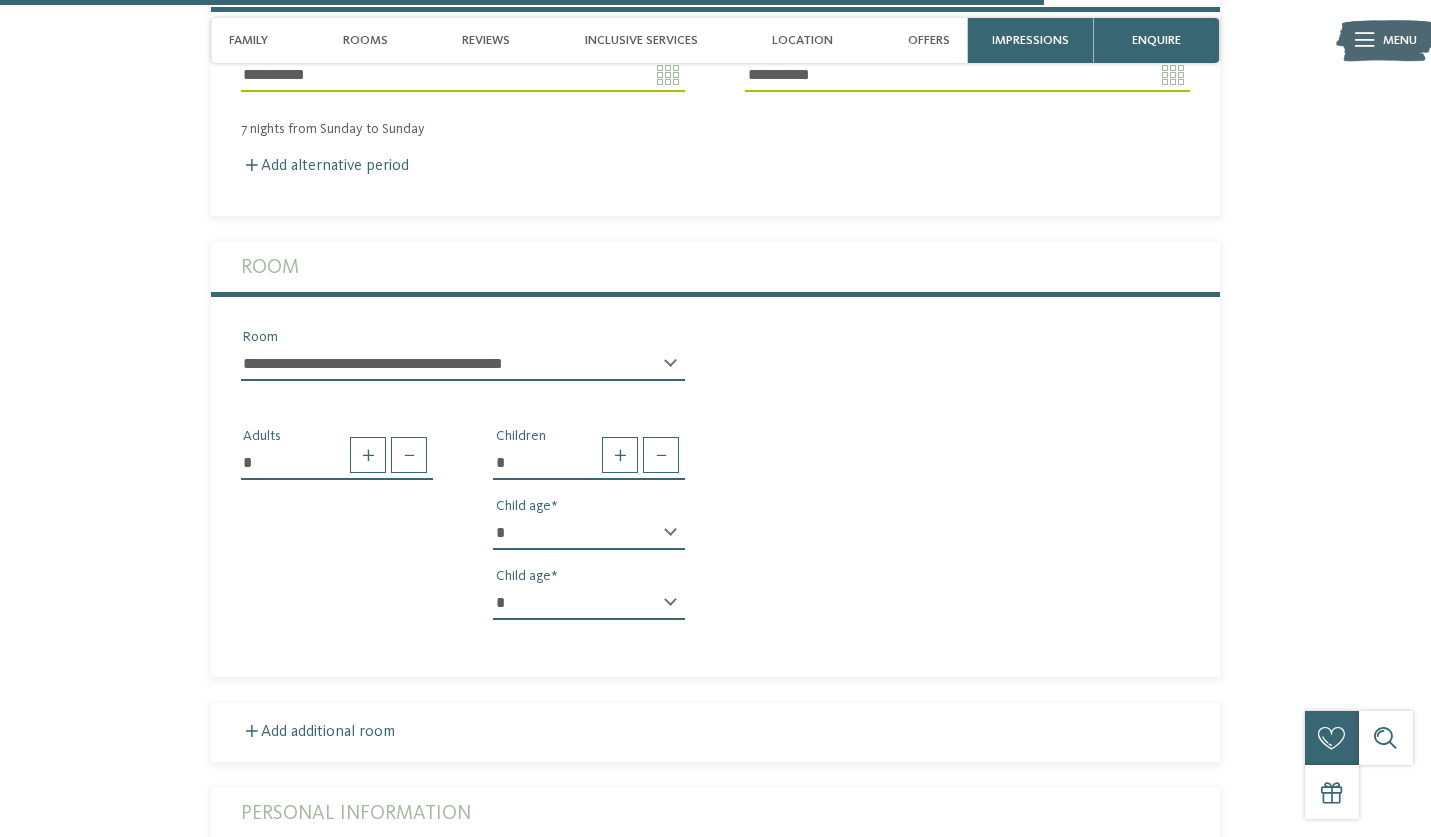 scroll, scrollTop: 4250, scrollLeft: 0, axis: vertical 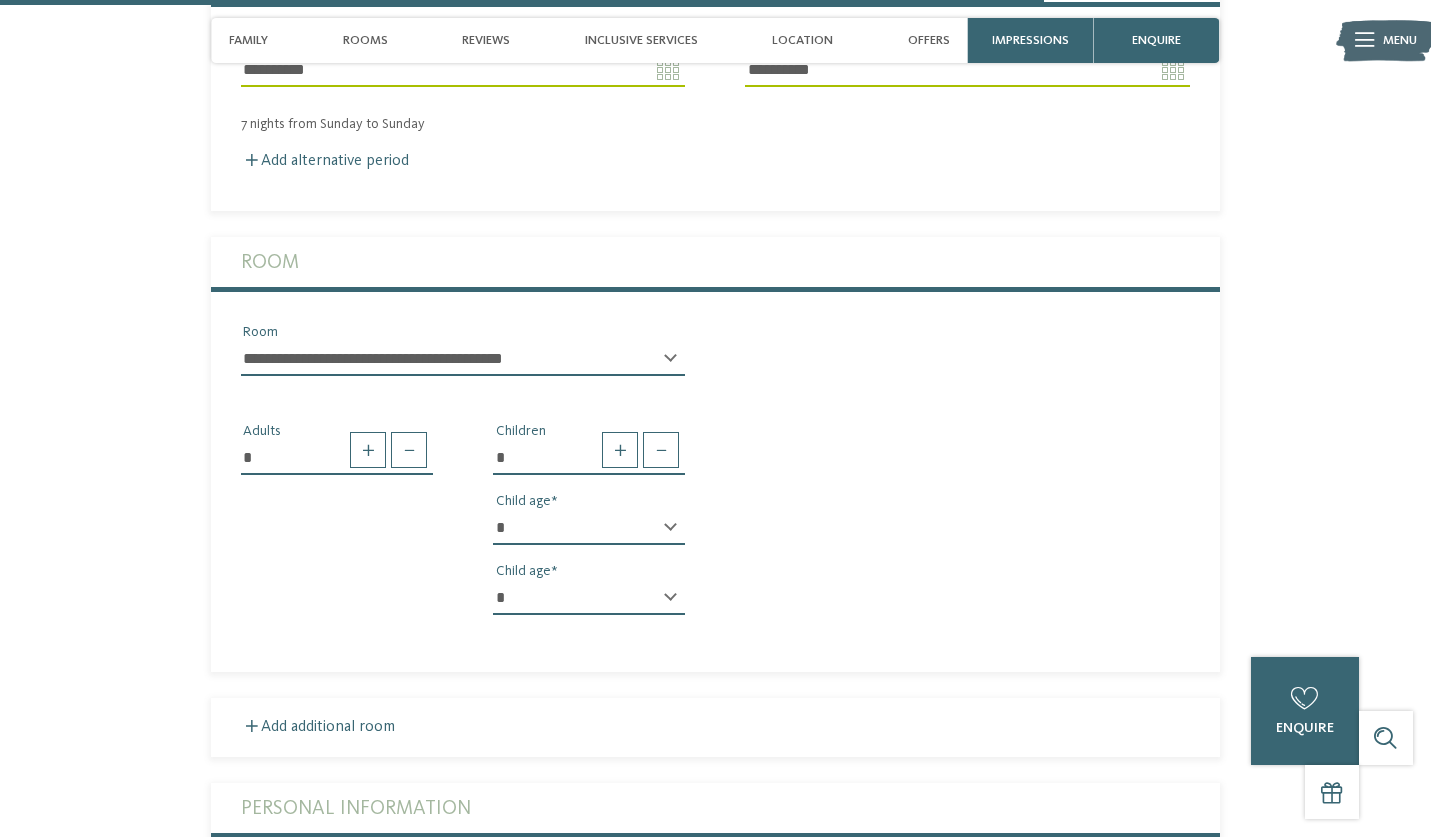 click on "Add additional room" at bounding box center [715, 727] 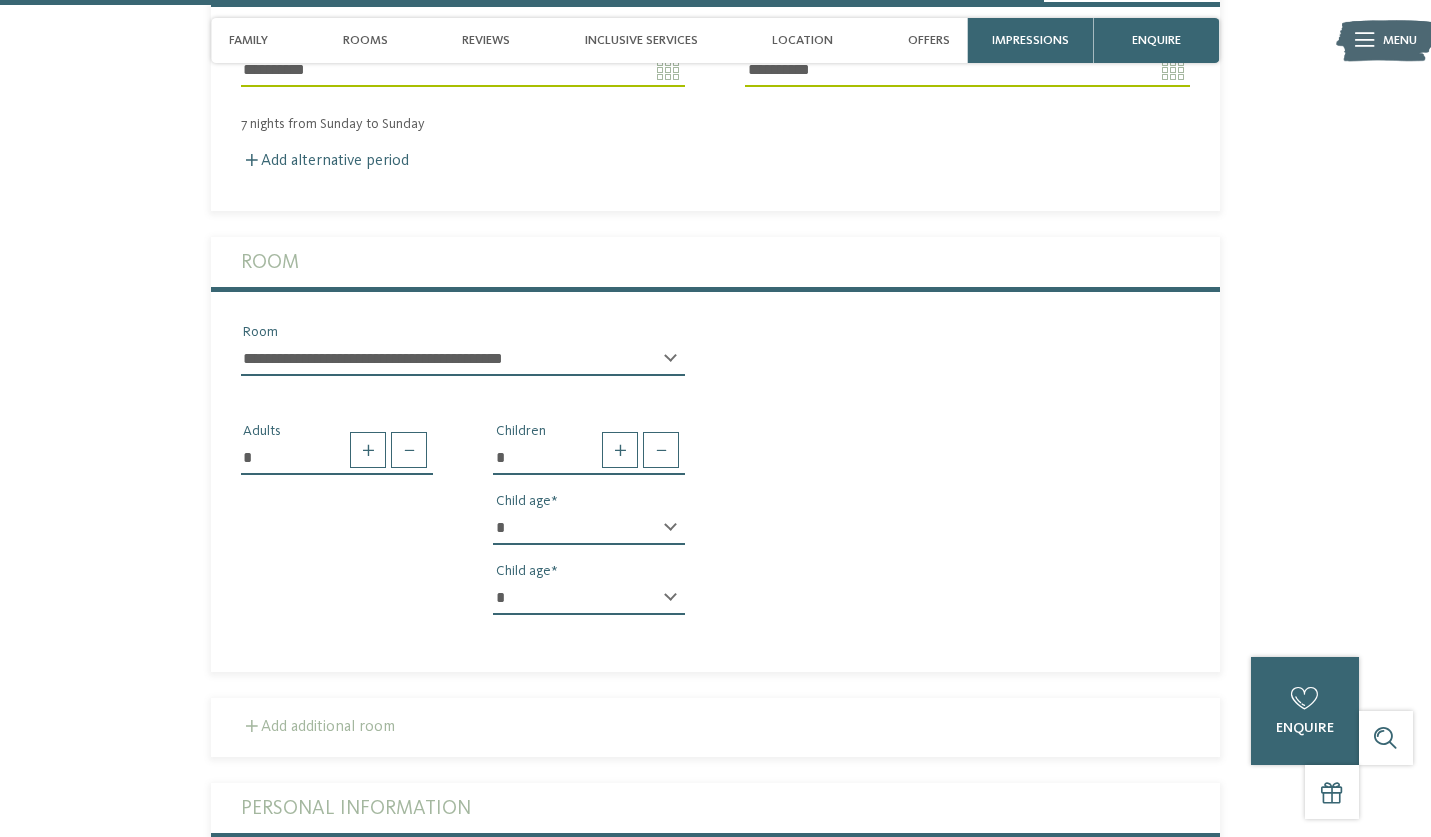 click on "Add additional room" at bounding box center [318, 727] 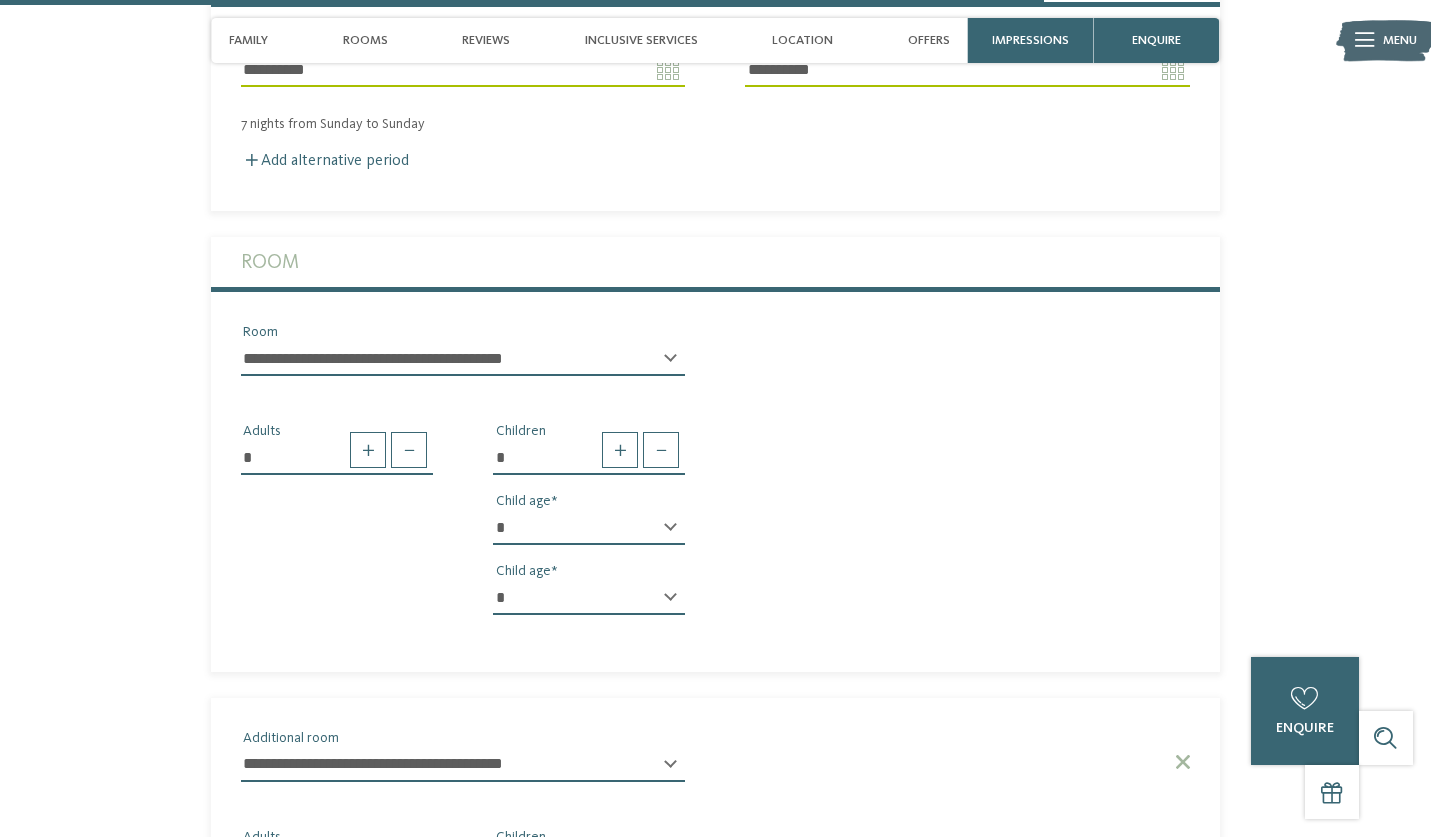 click at bounding box center (620, 856) 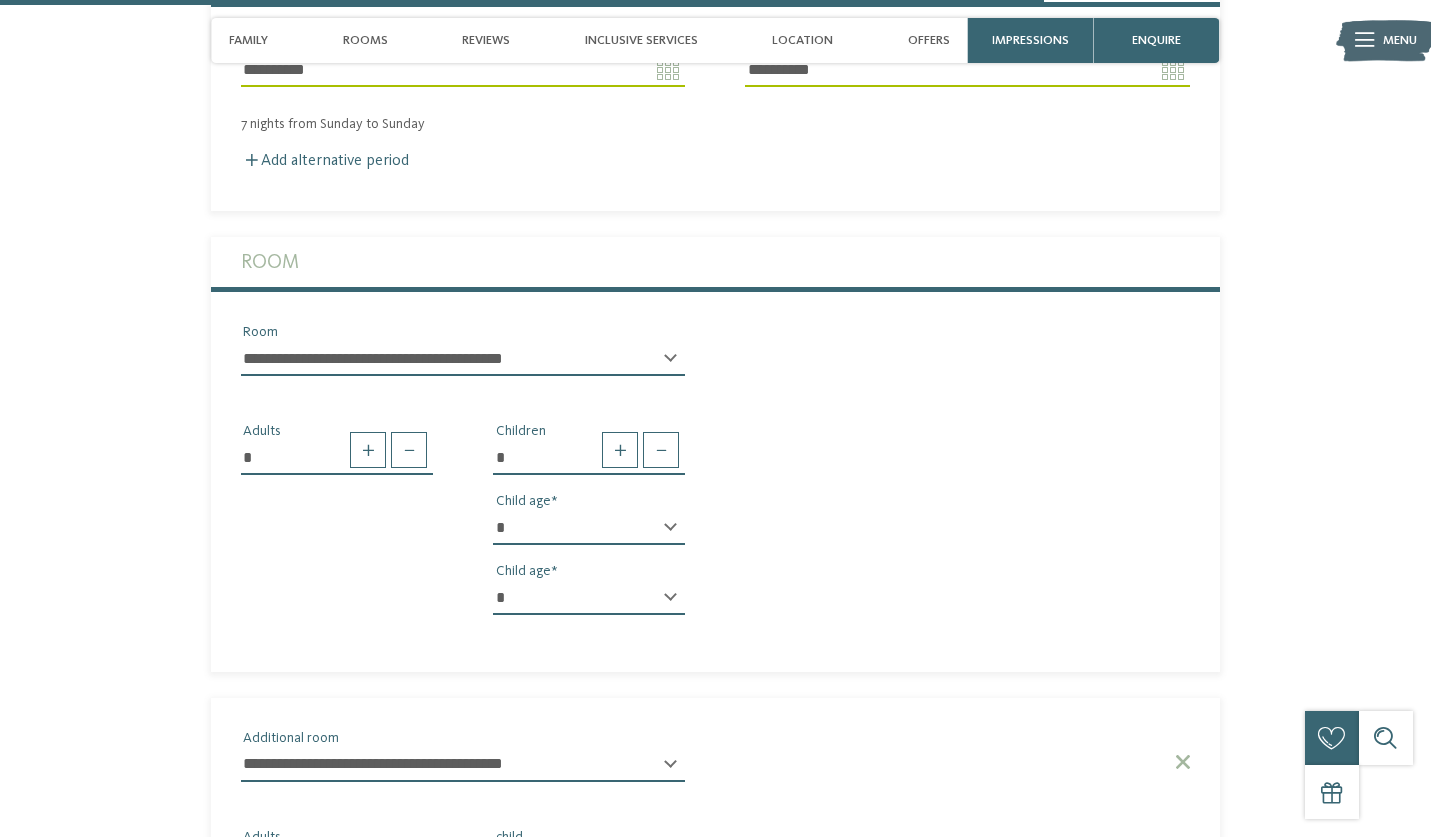 click at bounding box center (620, 856) 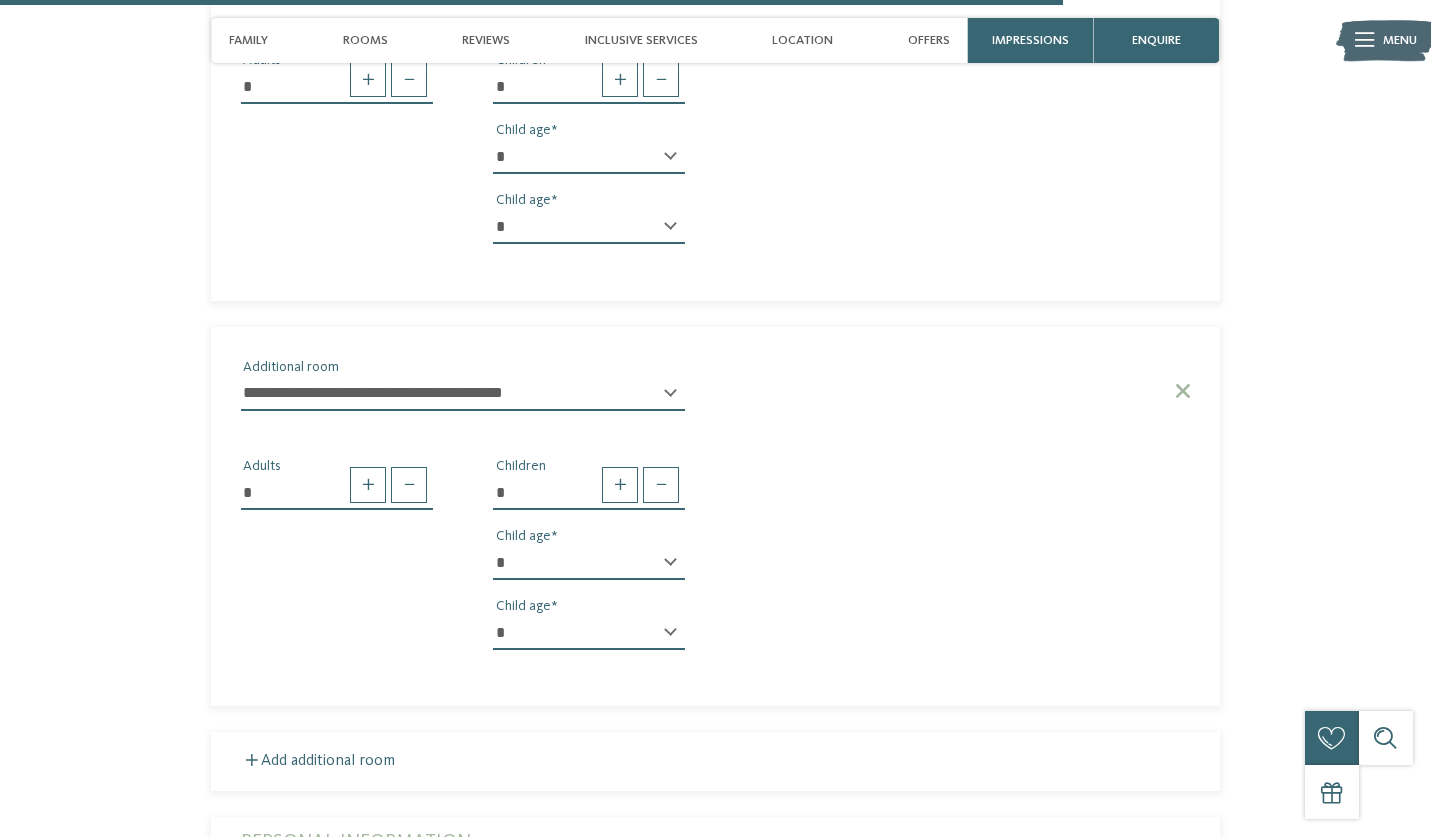scroll, scrollTop: 4637, scrollLeft: 0, axis: vertical 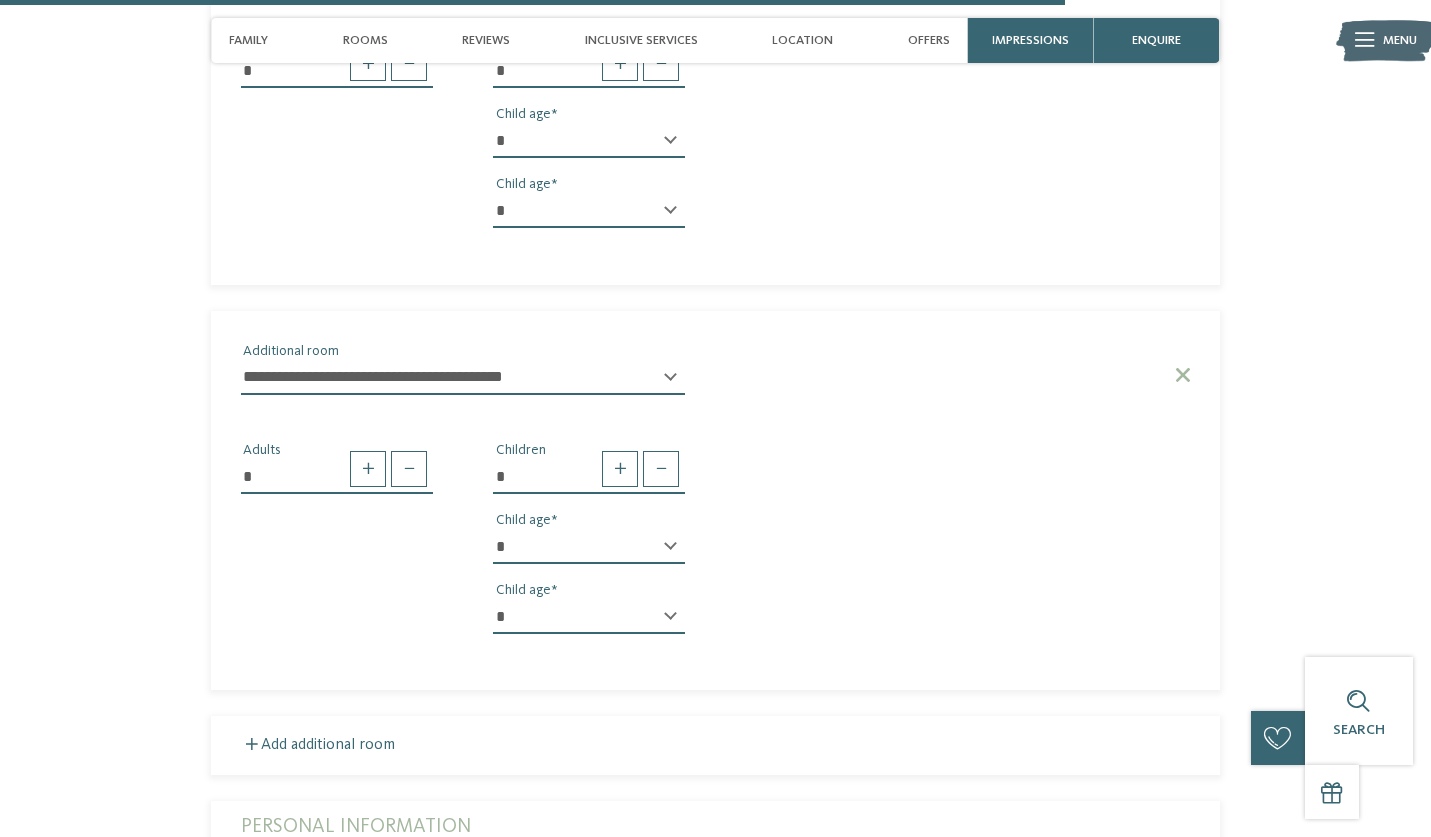 select on "*" 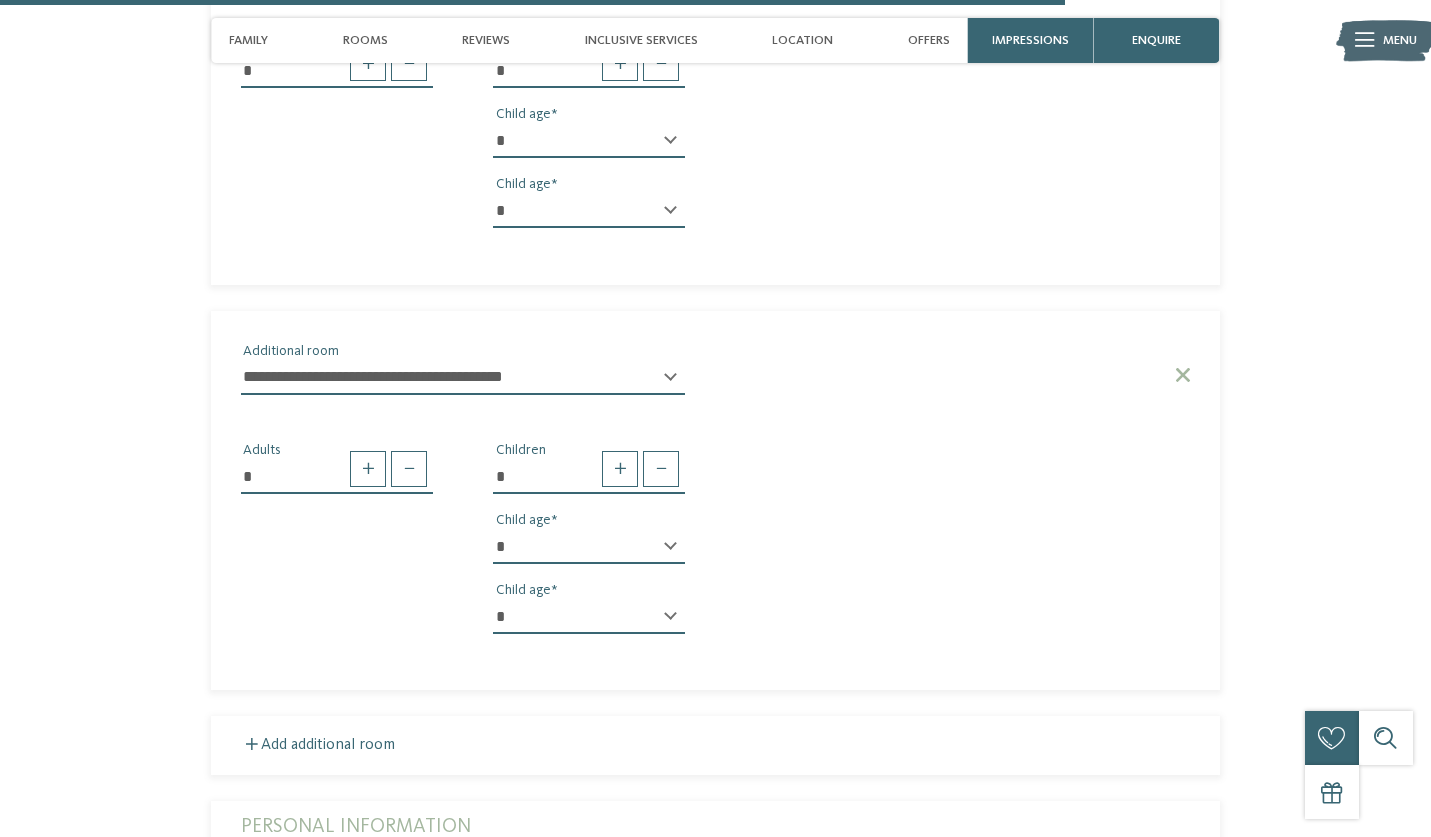 click on "* * * * * * * * * * * ** ** ** ** ** ** ** **     Child age" at bounding box center (589, 625) 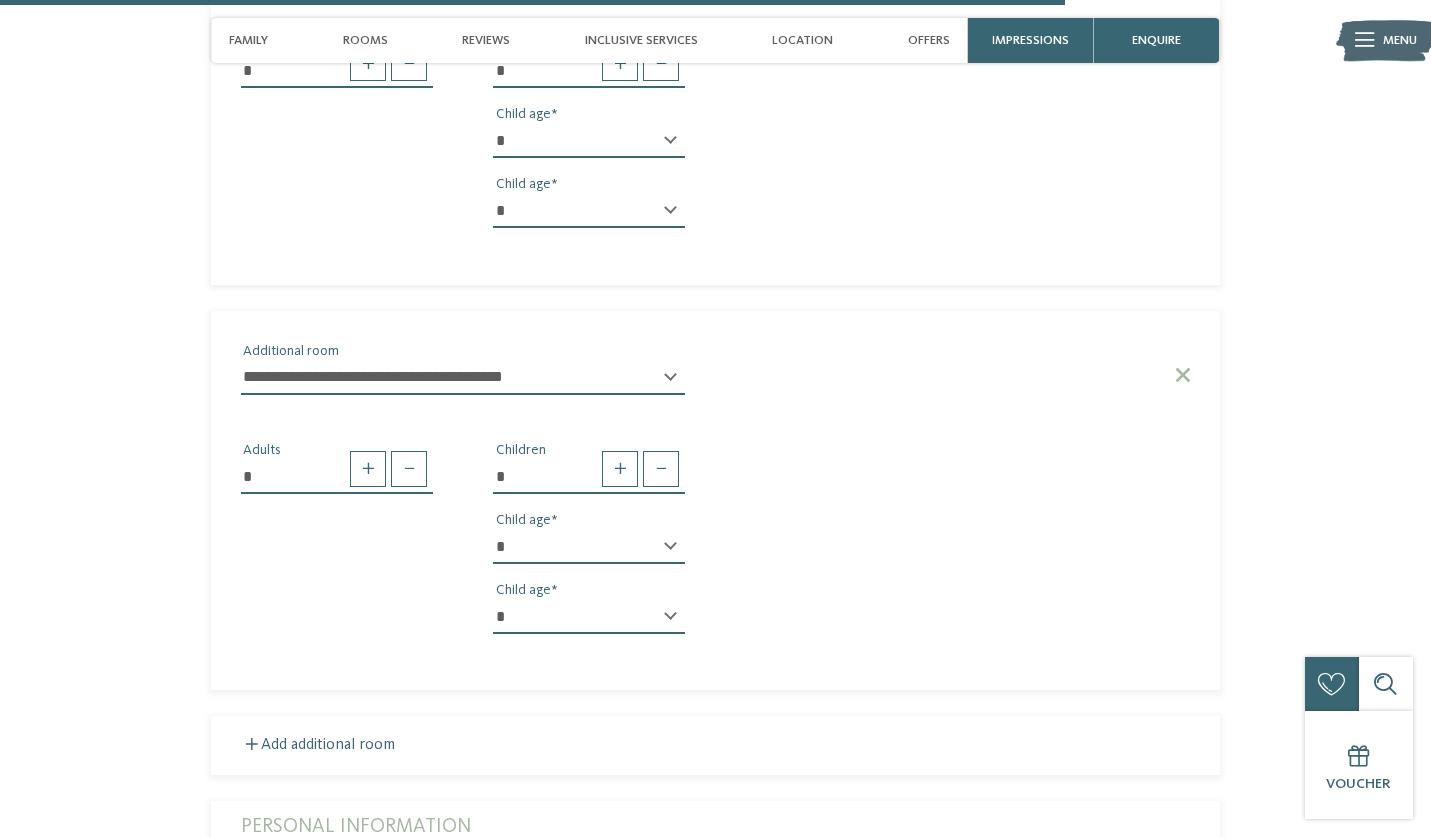 select on "*" 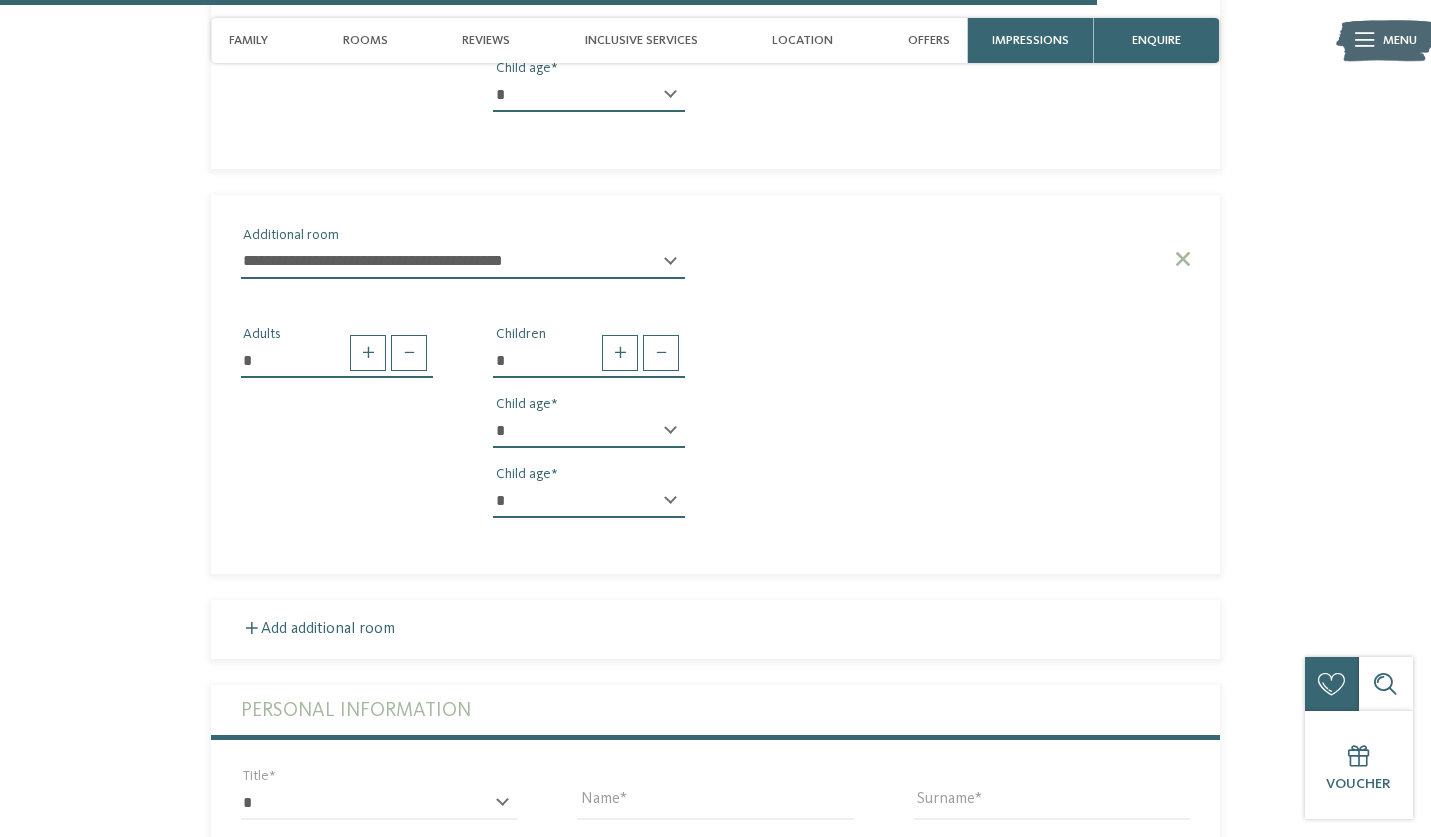 scroll, scrollTop: 4777, scrollLeft: 0, axis: vertical 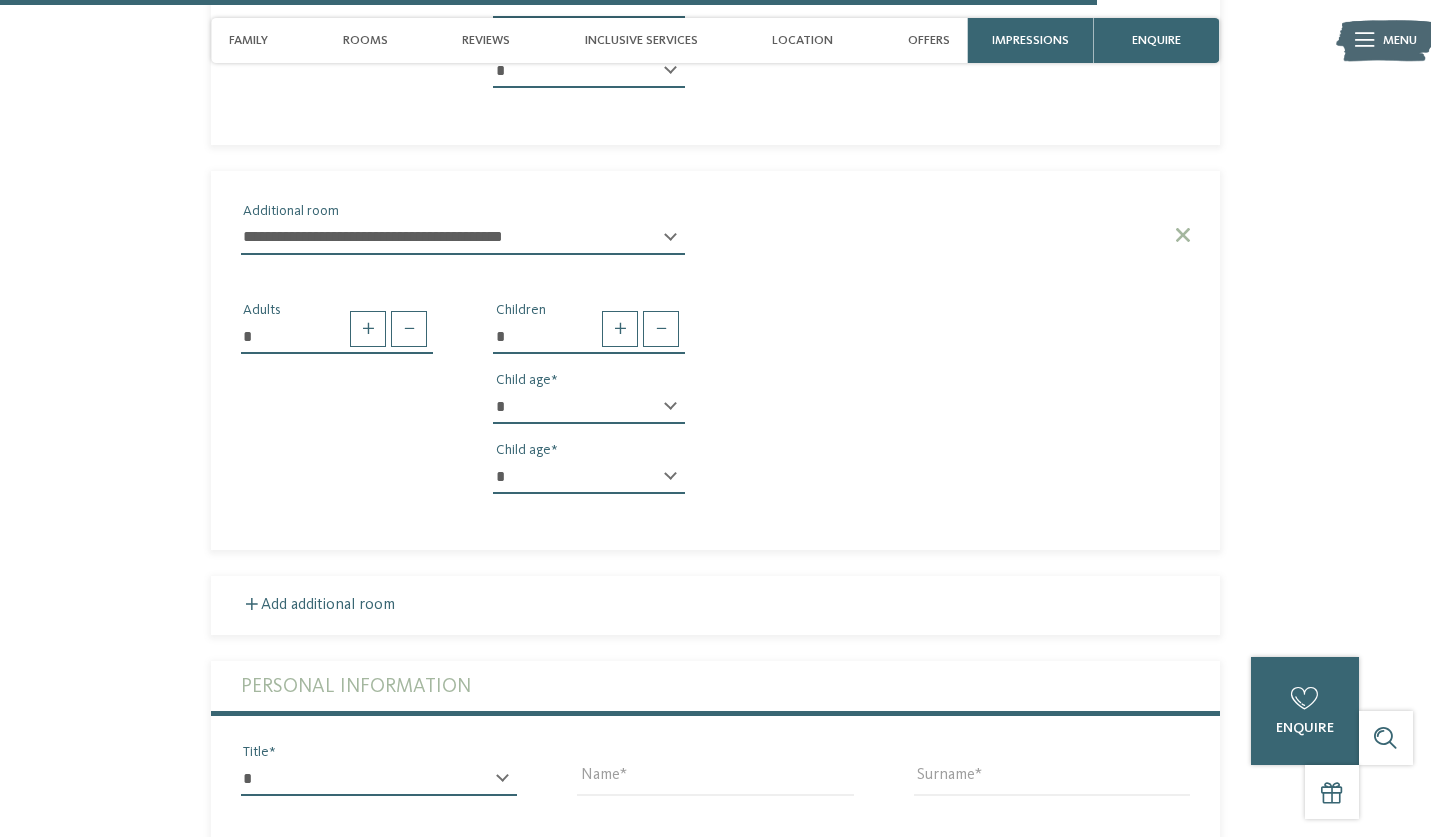 select on "*" 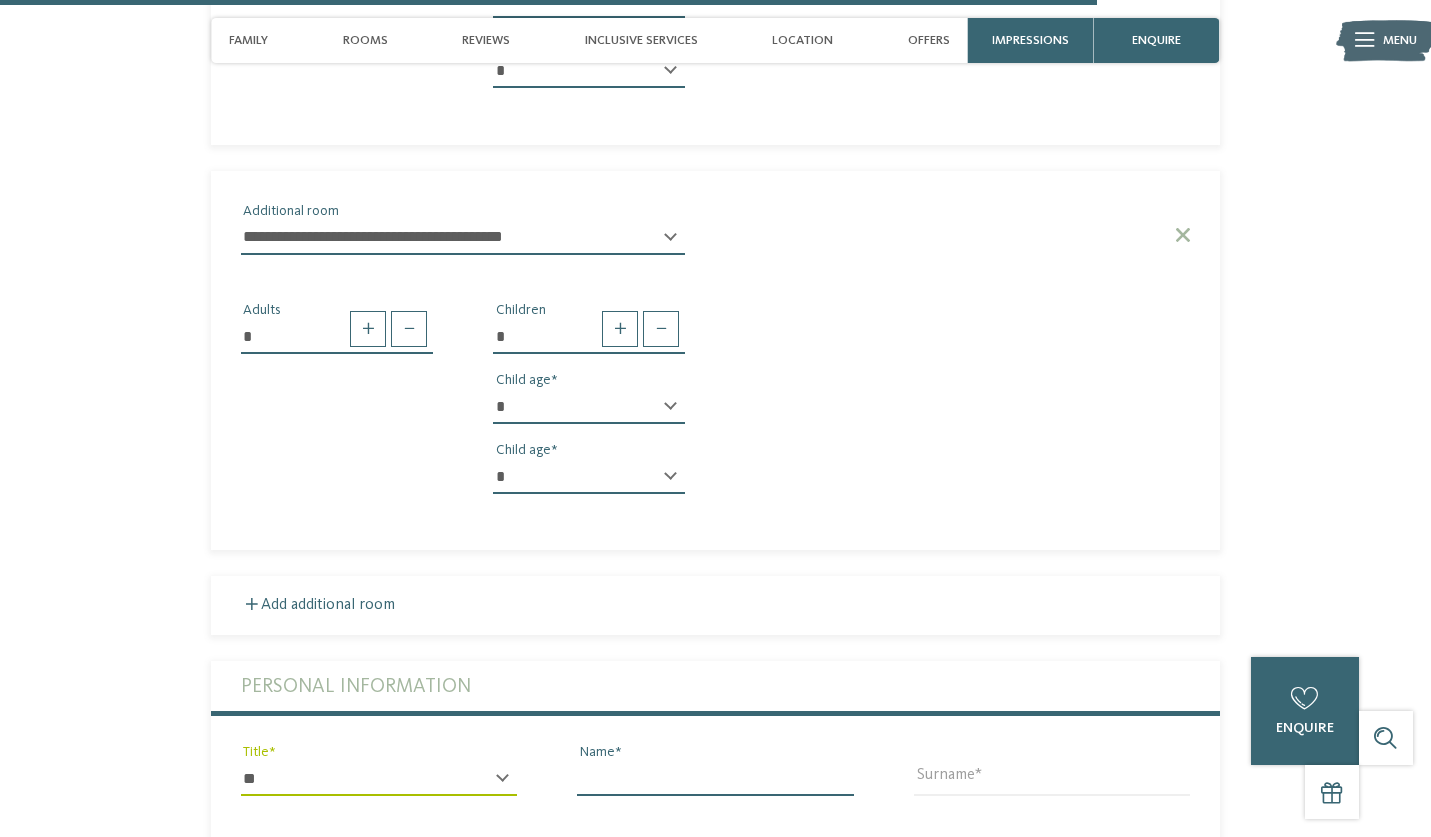click on "Name" at bounding box center (715, 779) 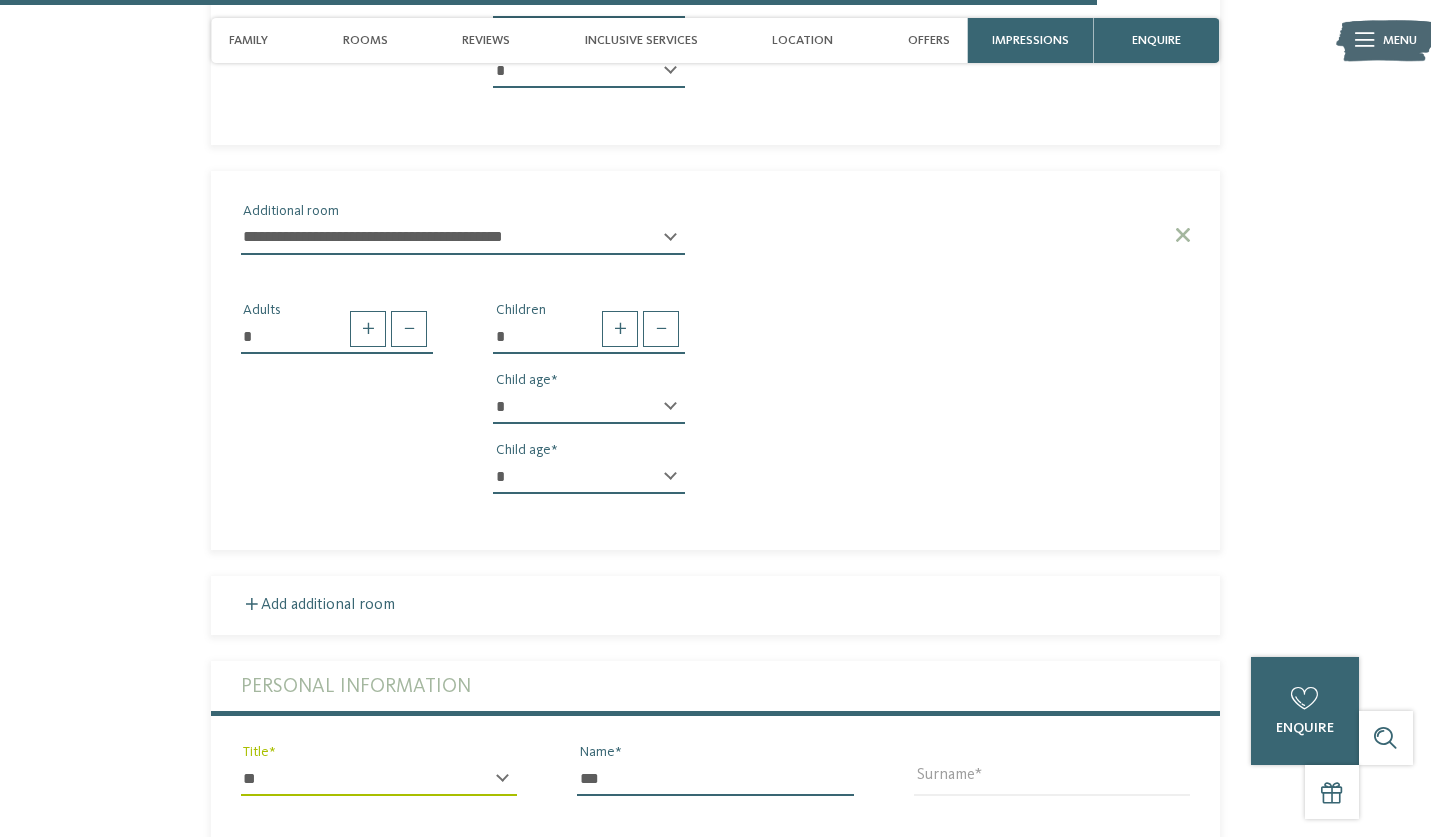 type on "***" 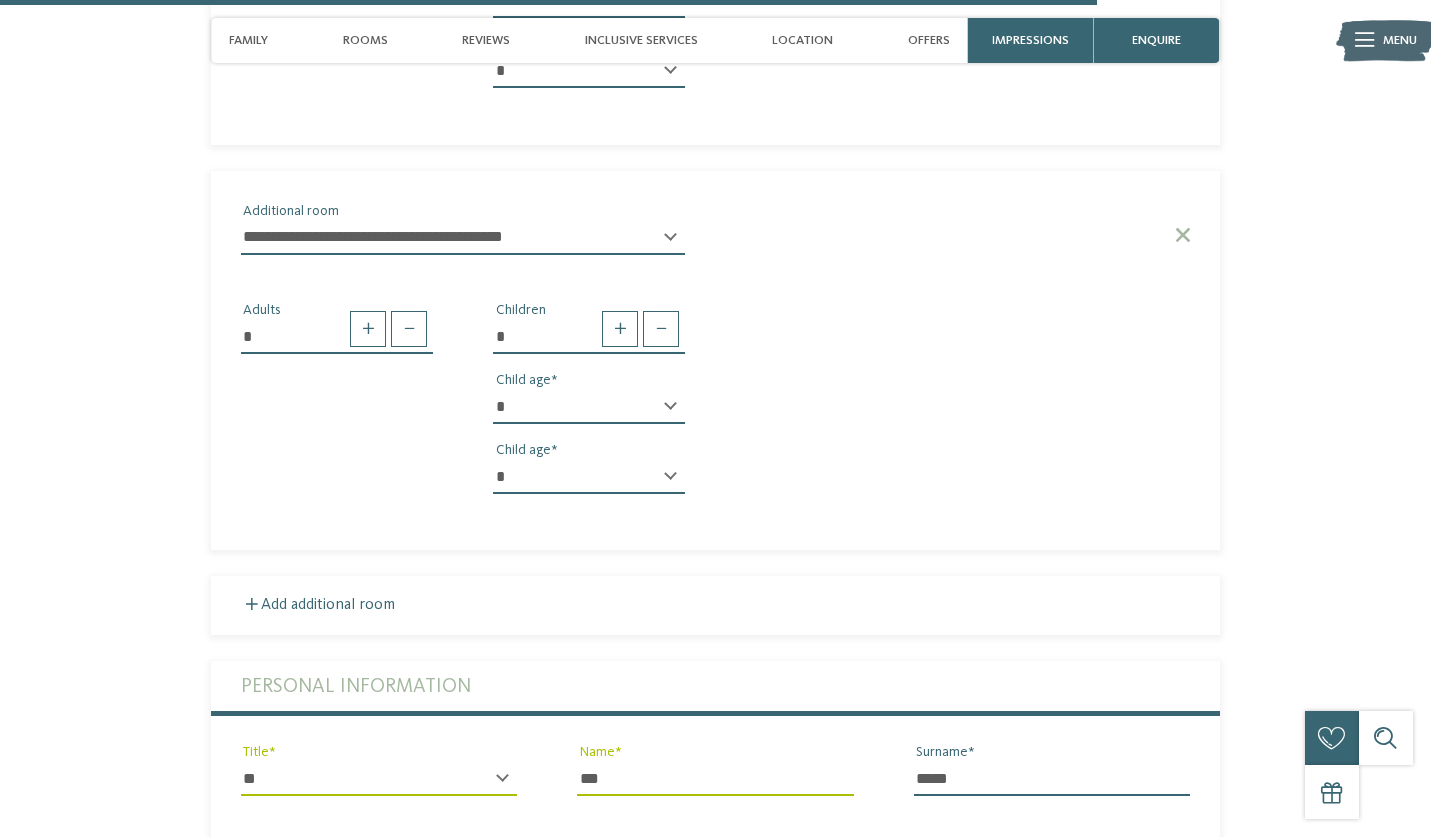type on "*****" 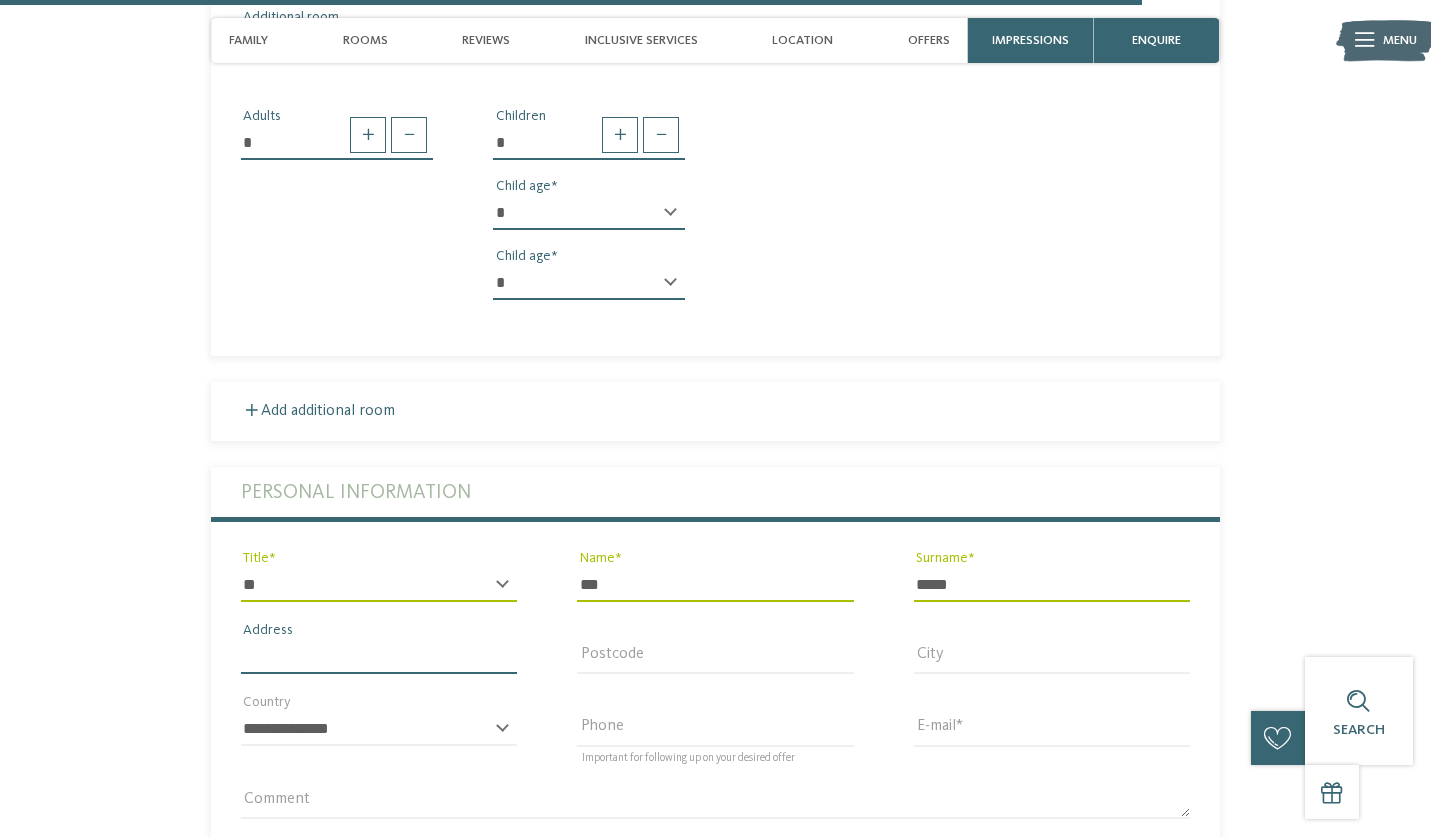 scroll, scrollTop: 4972, scrollLeft: 0, axis: vertical 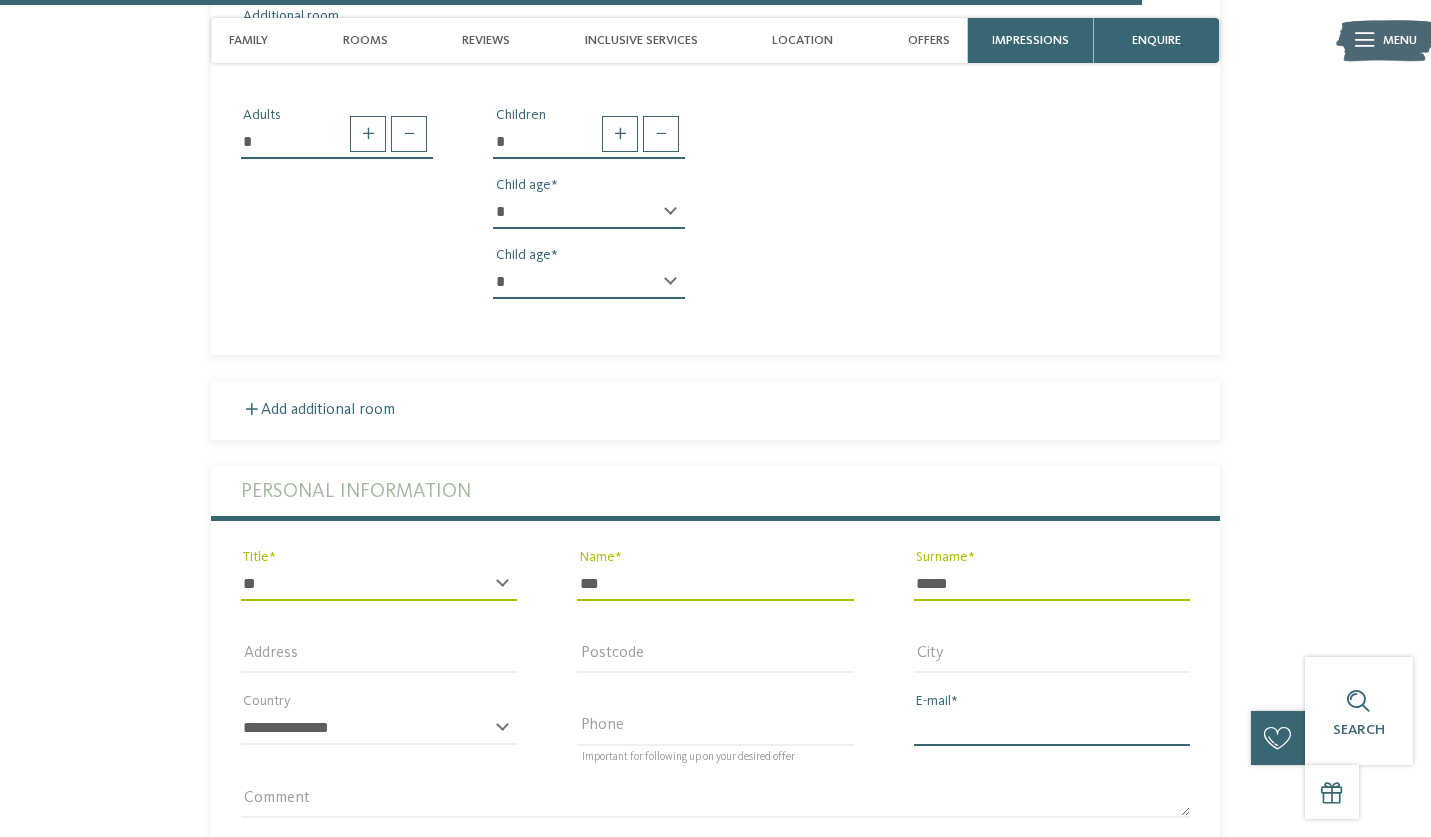 click on "E-mail" at bounding box center (1052, 728) 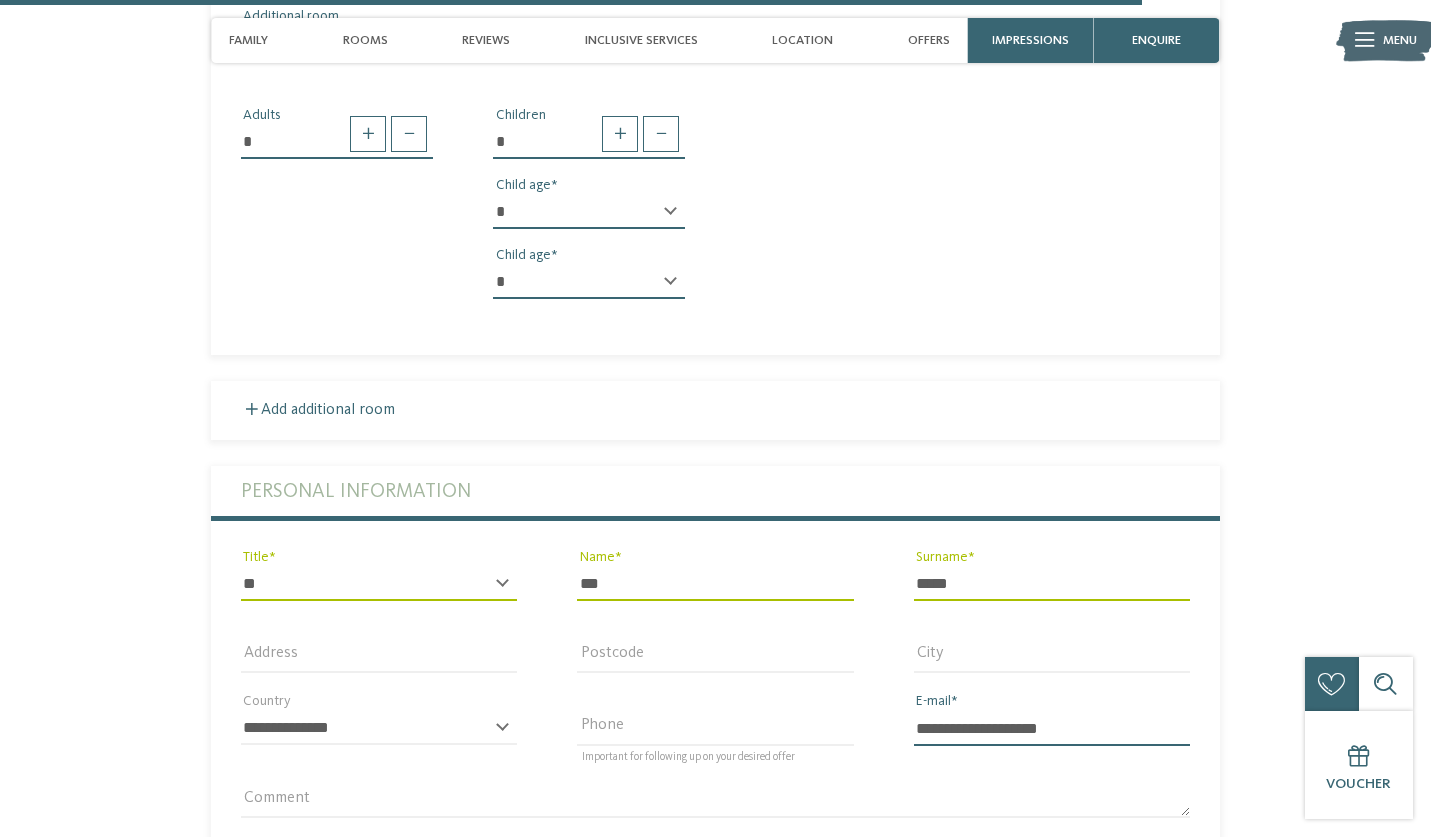 type on "**********" 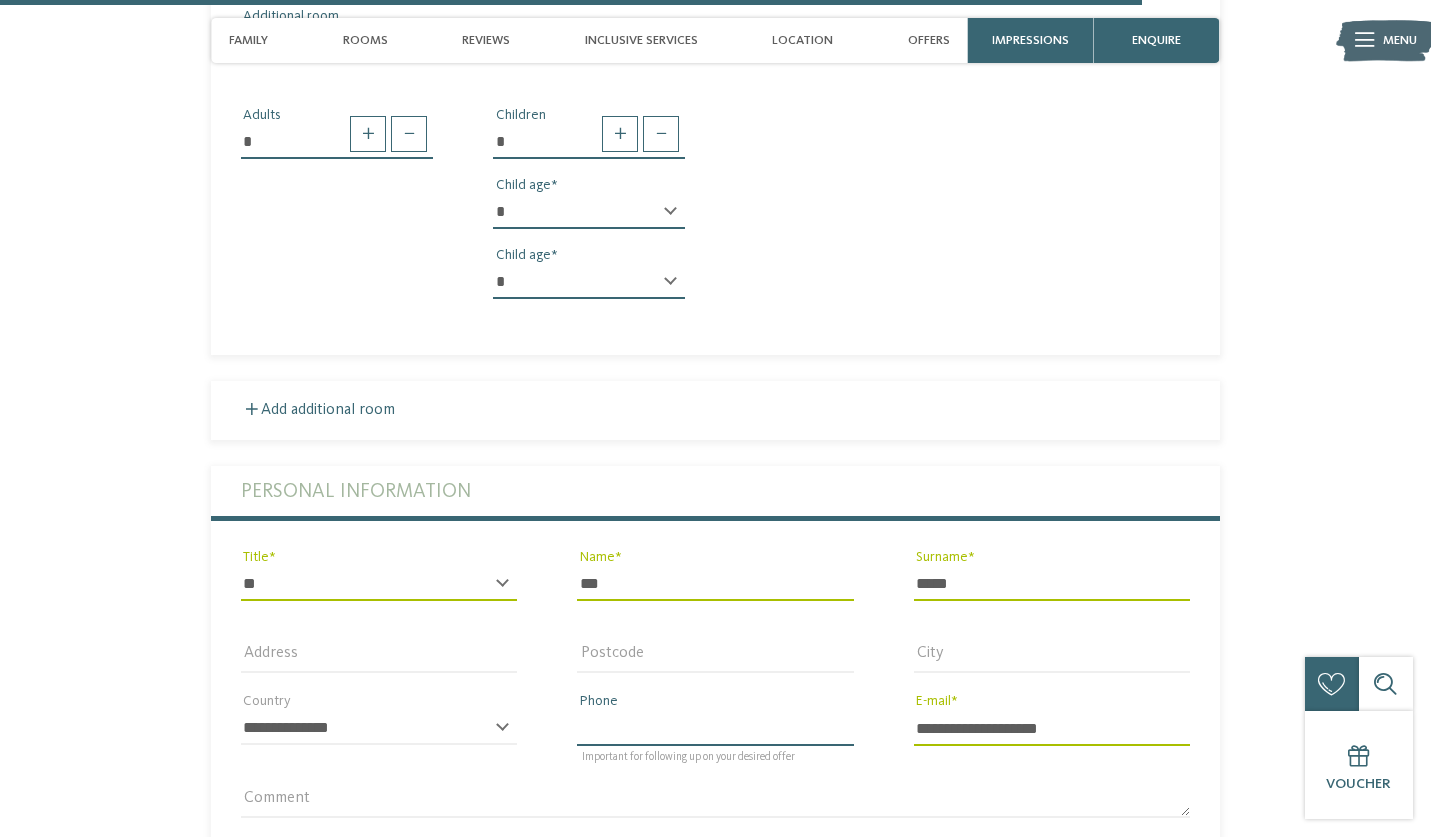 click on "Phone" at bounding box center [715, 728] 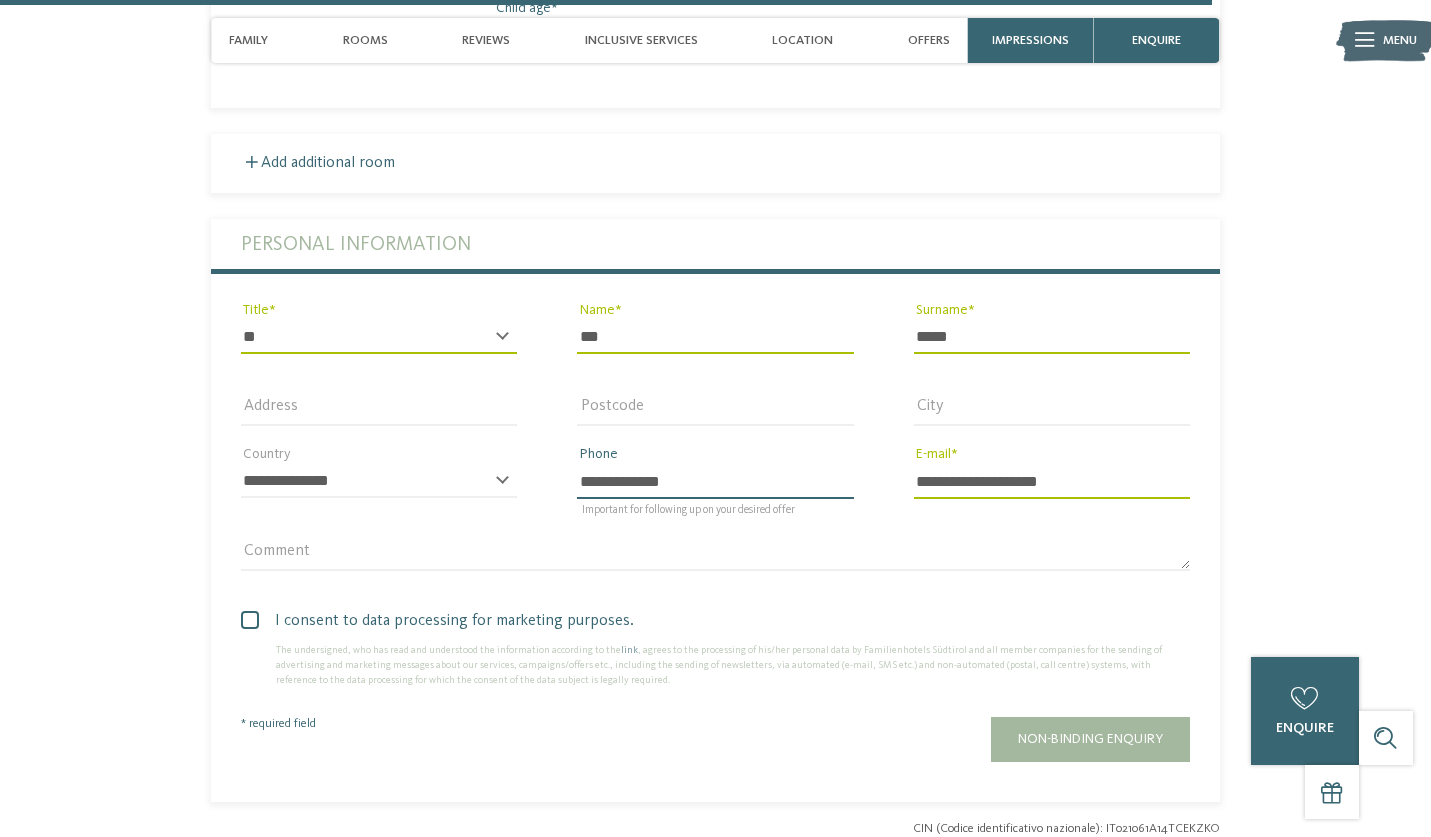 scroll, scrollTop: 5306, scrollLeft: 0, axis: vertical 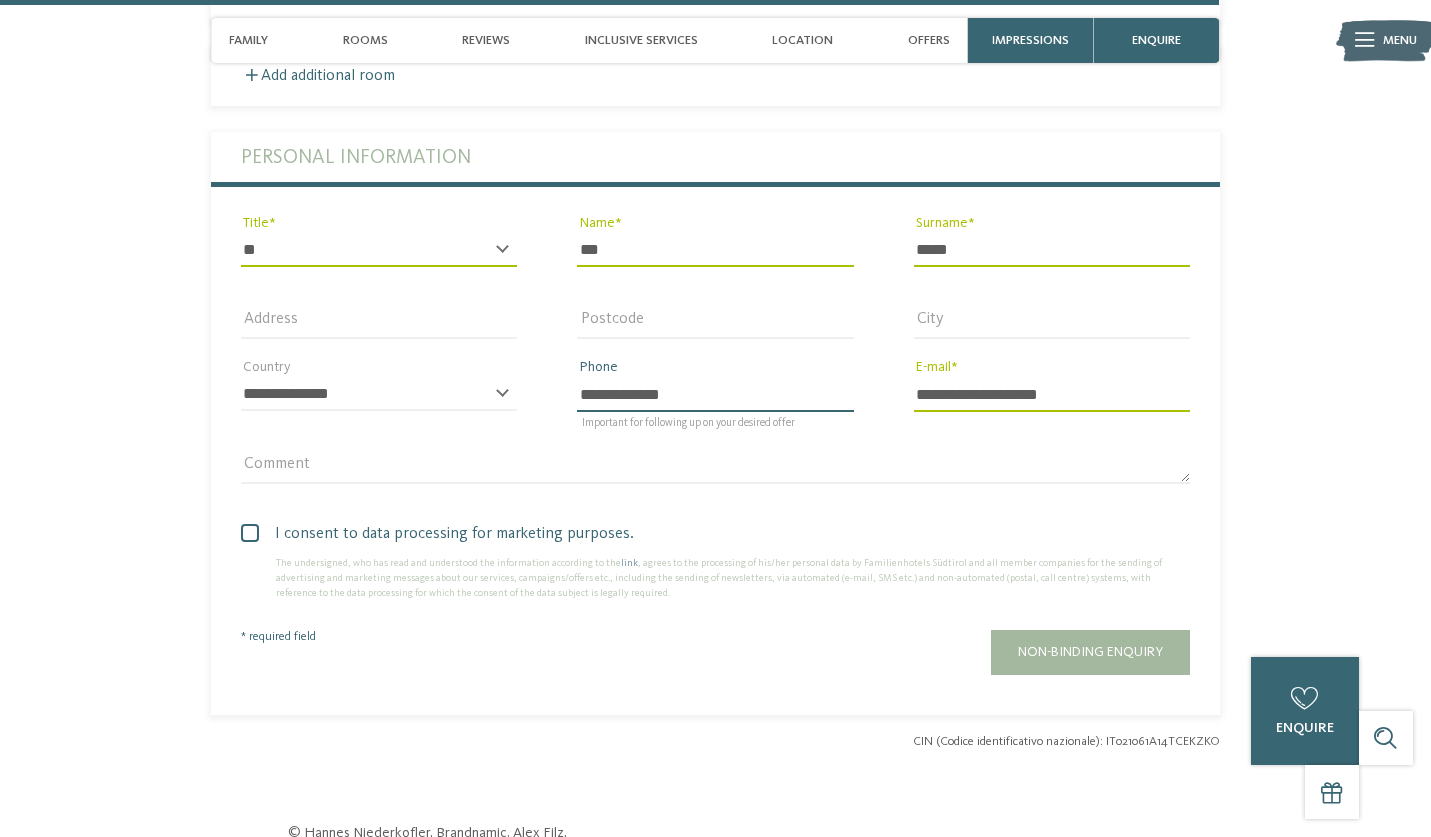 type on "**********" 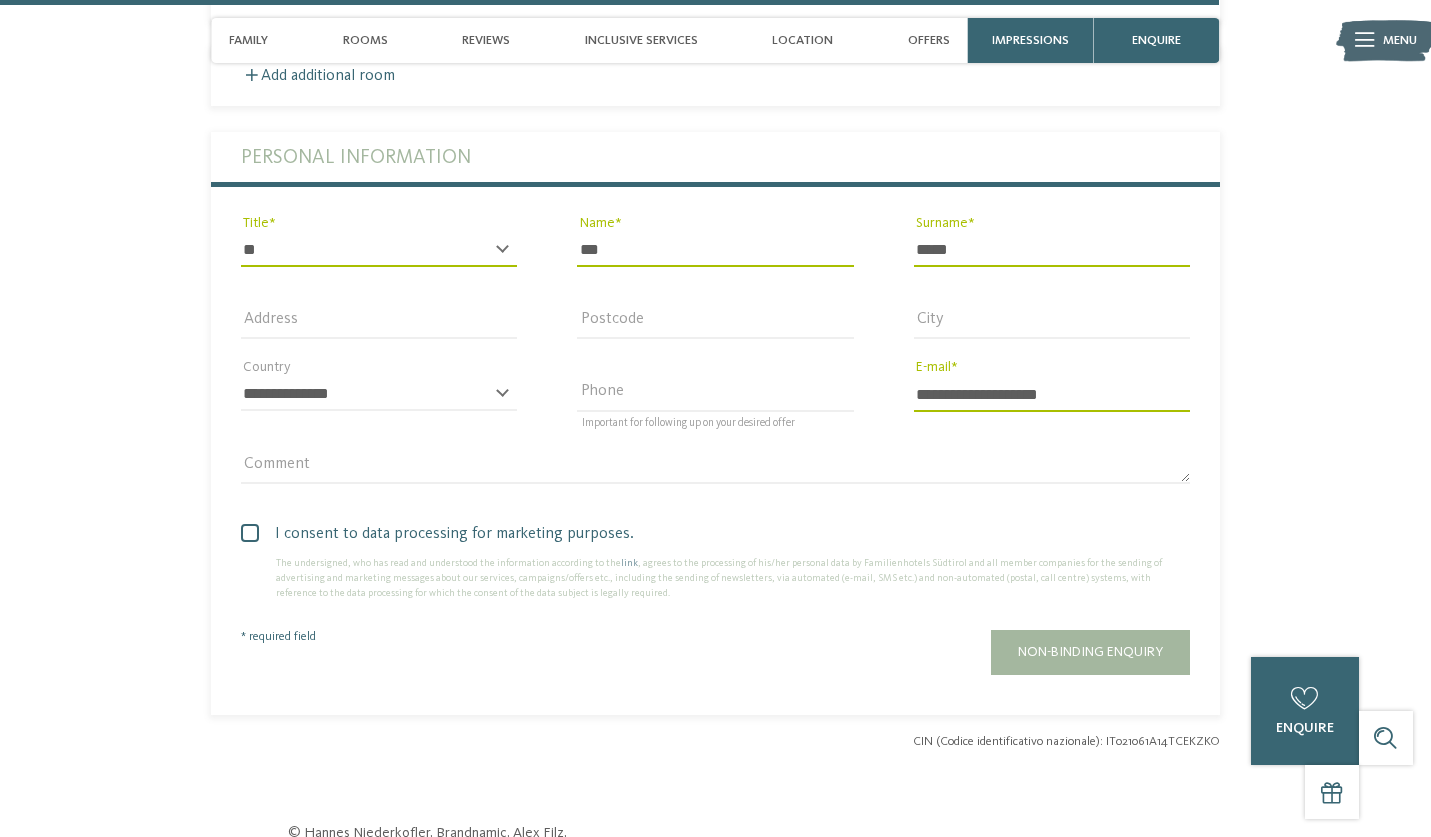 click at bounding box center [250, 533] 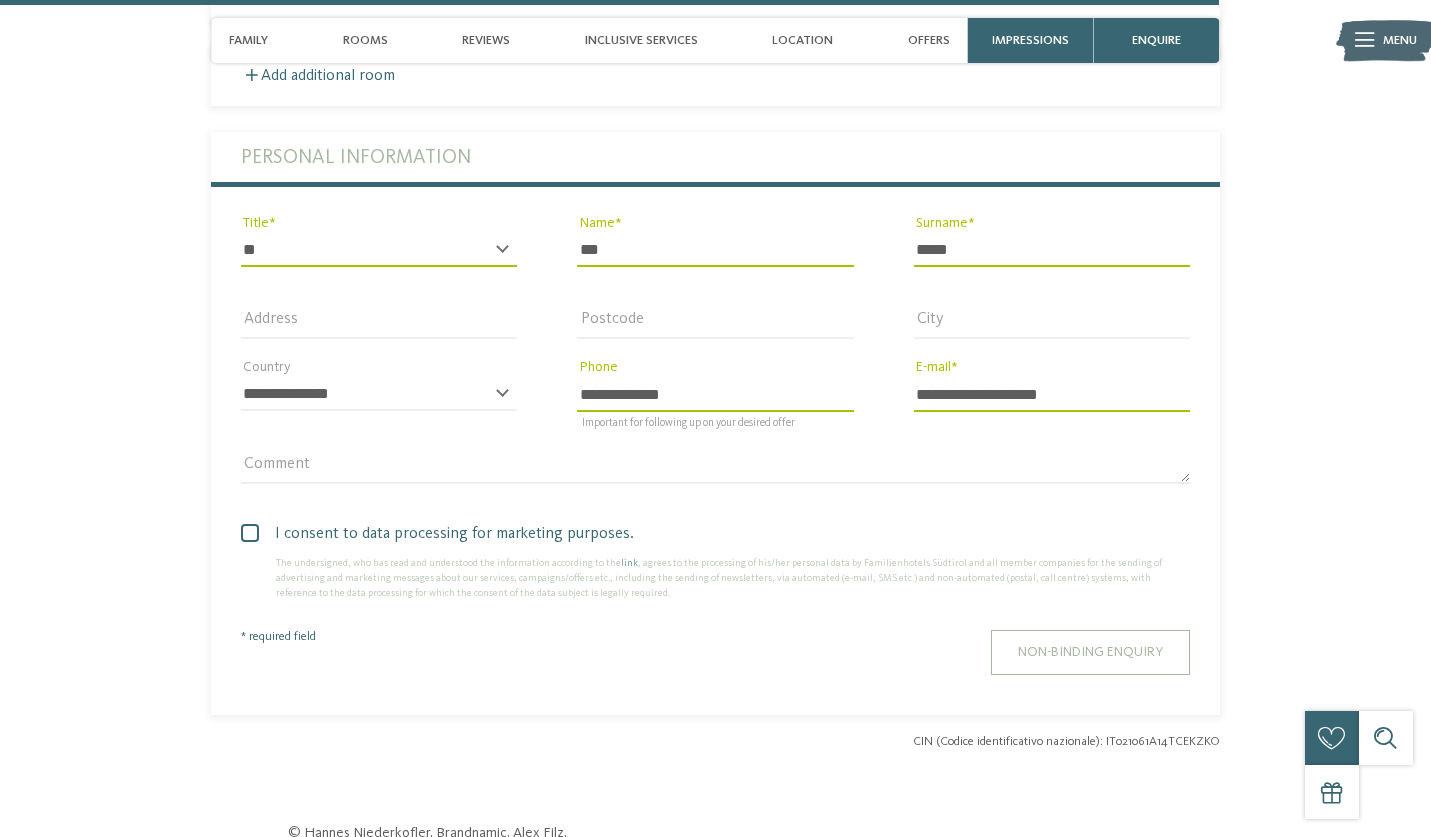 click on "Non-binding enquiry" at bounding box center (1090, 652) 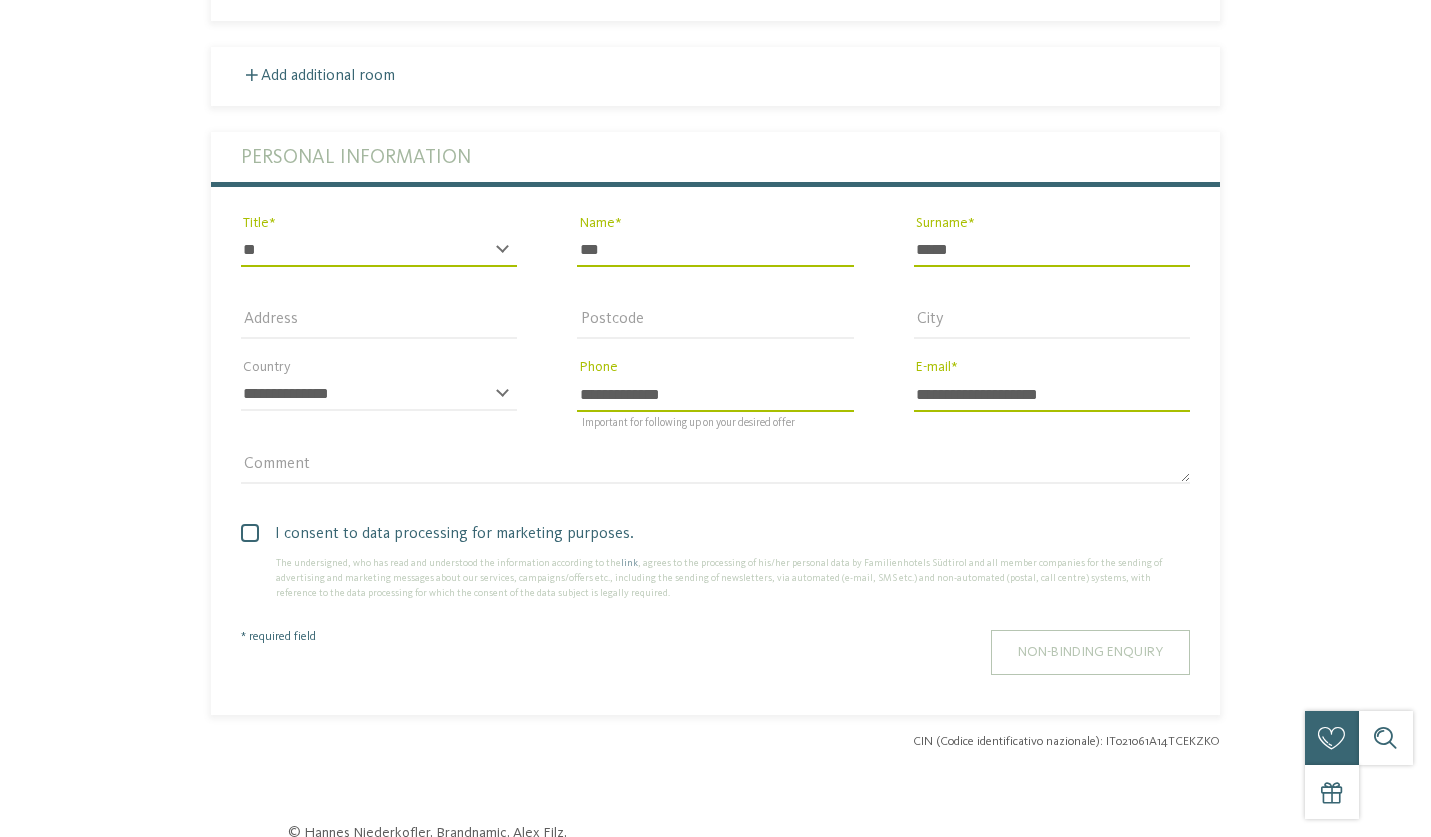 scroll, scrollTop: 0, scrollLeft: 0, axis: both 